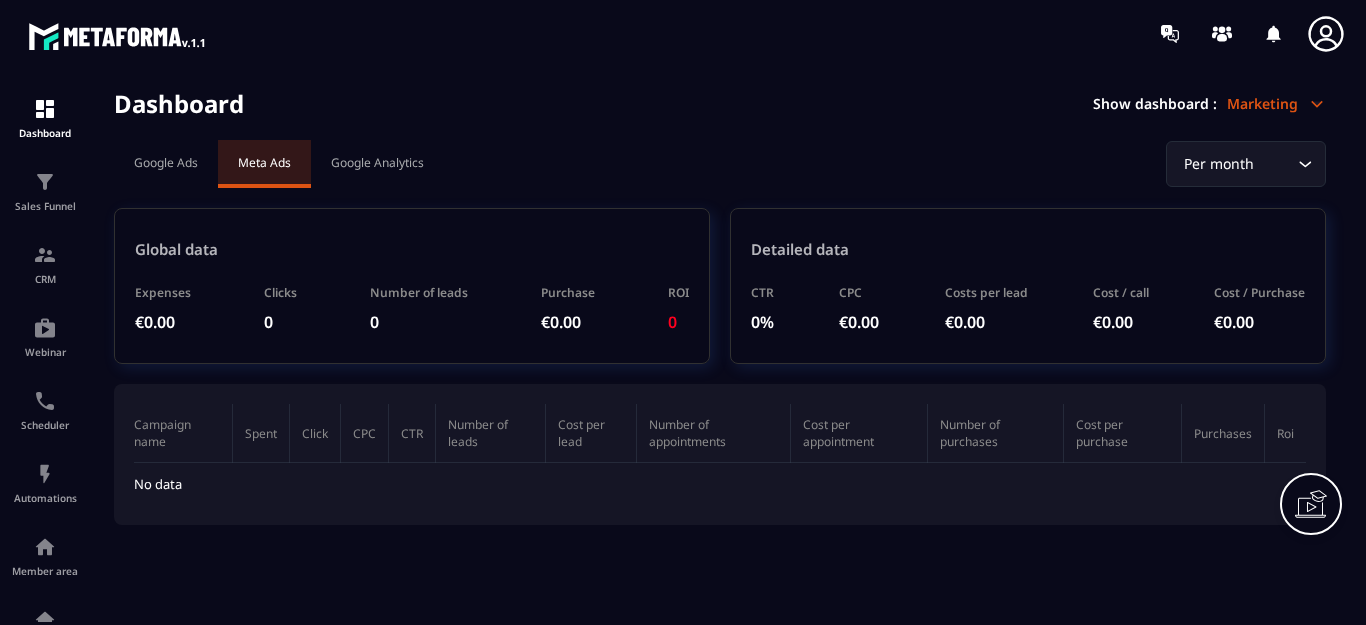 scroll, scrollTop: 0, scrollLeft: 0, axis: both 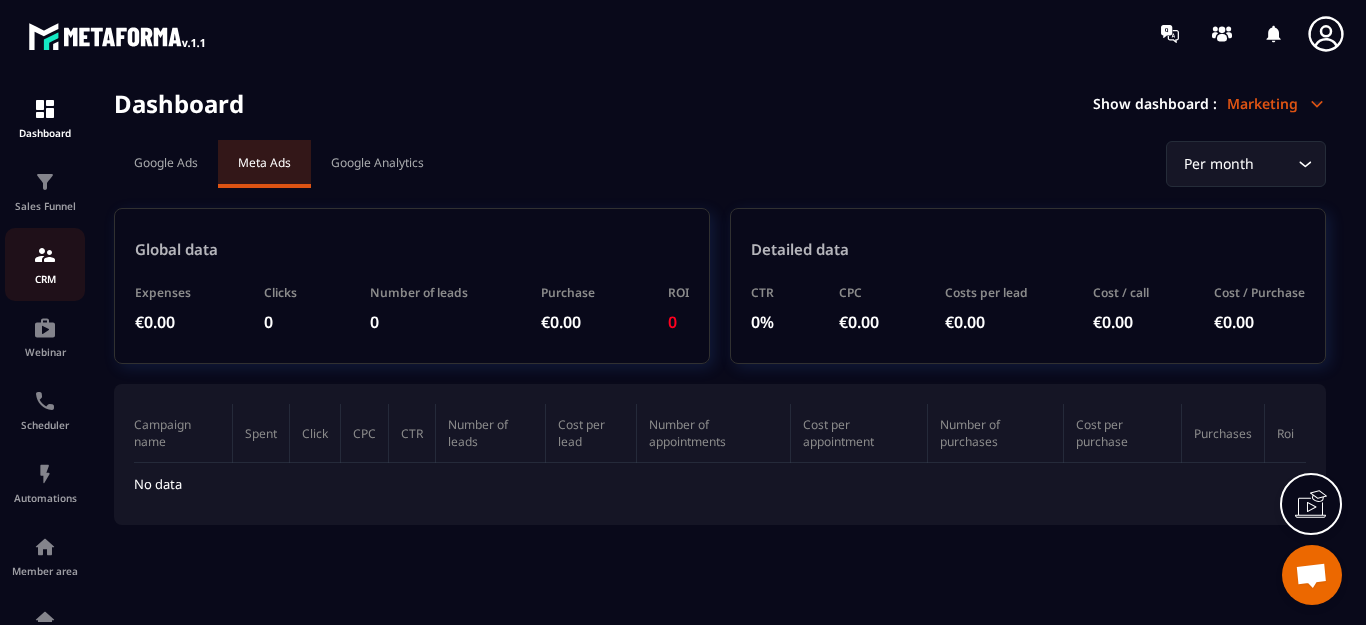 click at bounding box center [45, 255] 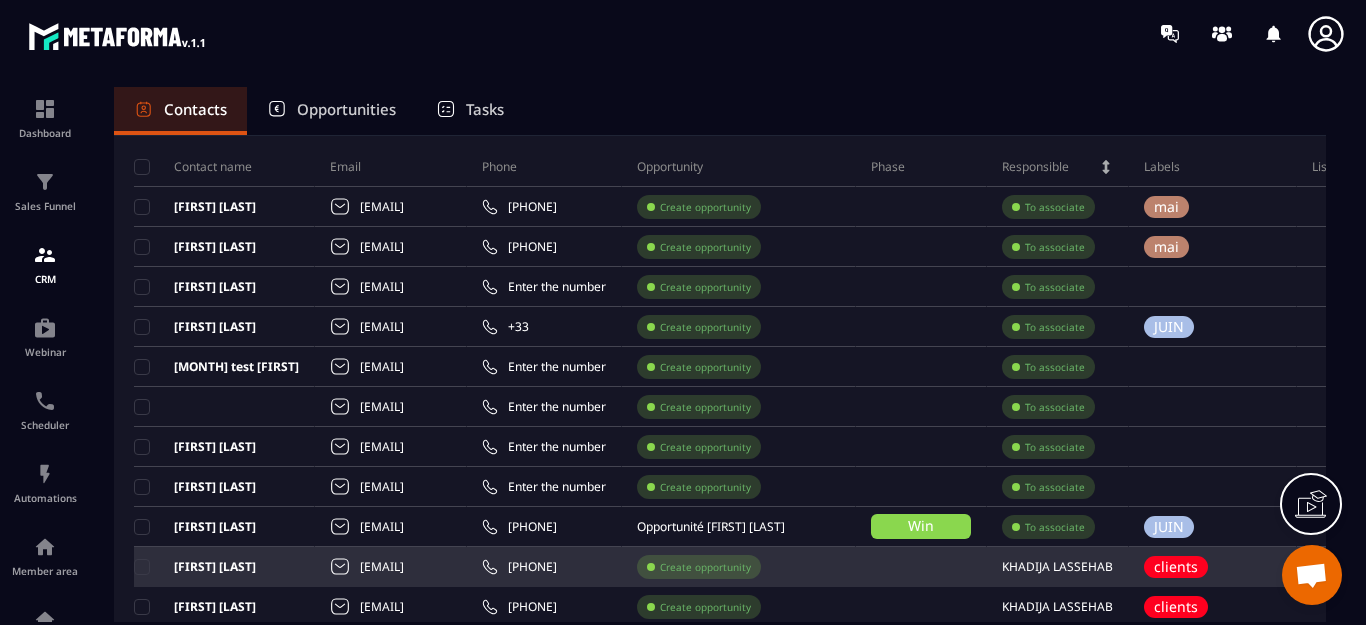 scroll, scrollTop: 0, scrollLeft: 0, axis: both 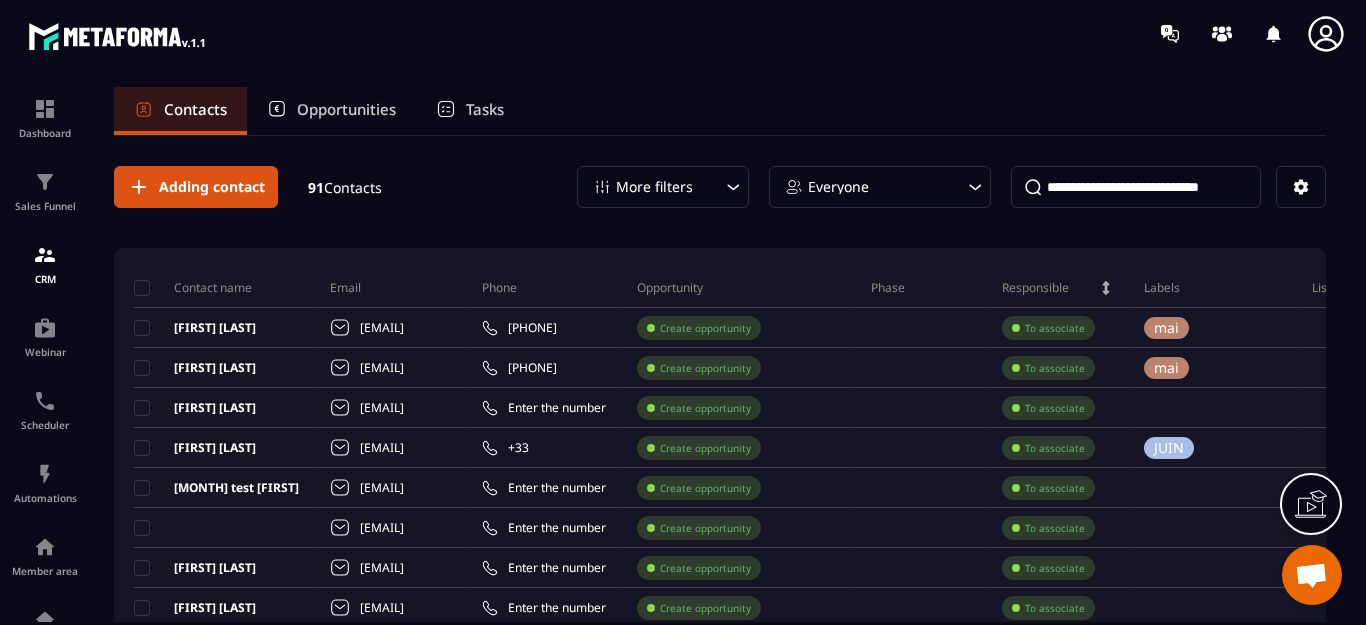 click on "Tasks" at bounding box center (485, 109) 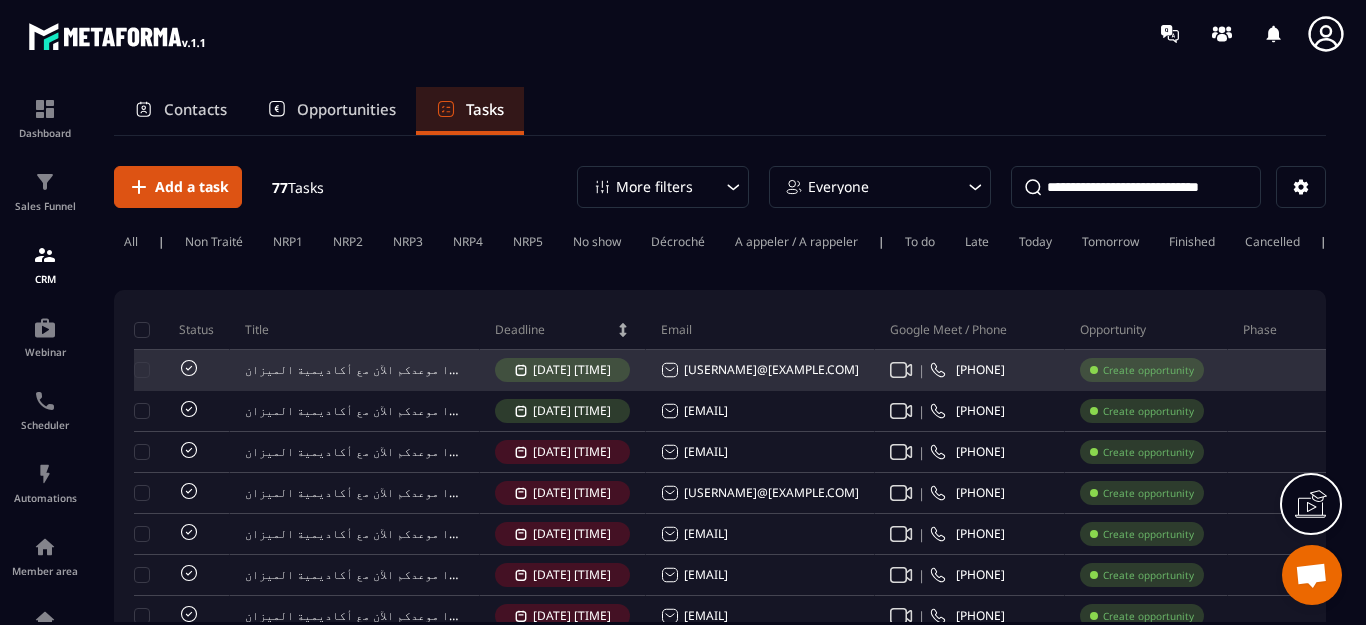scroll, scrollTop: 0, scrollLeft: 0, axis: both 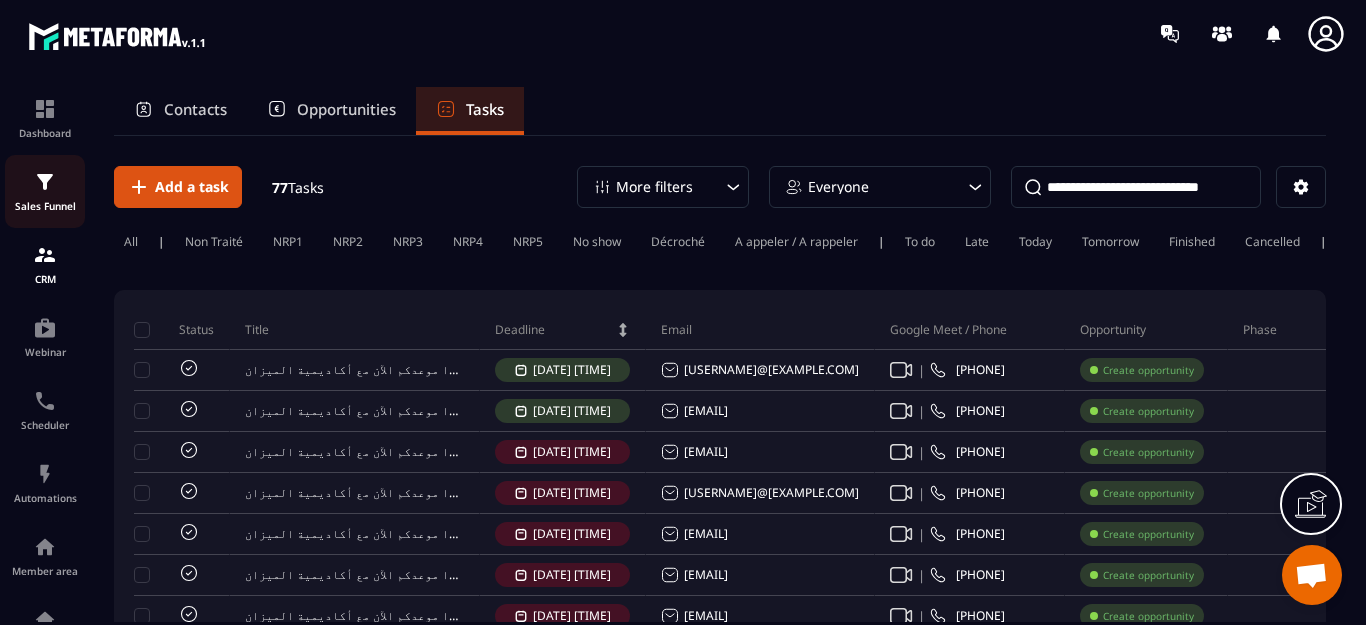 click at bounding box center [45, 182] 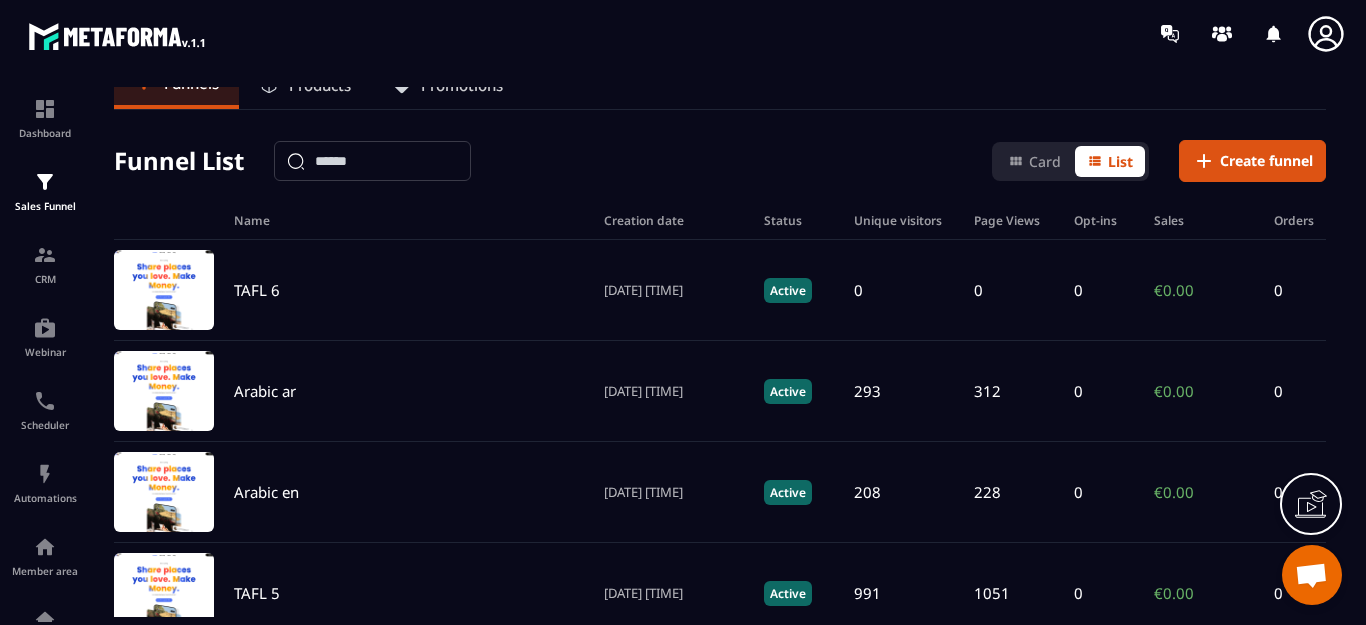 scroll, scrollTop: 0, scrollLeft: 0, axis: both 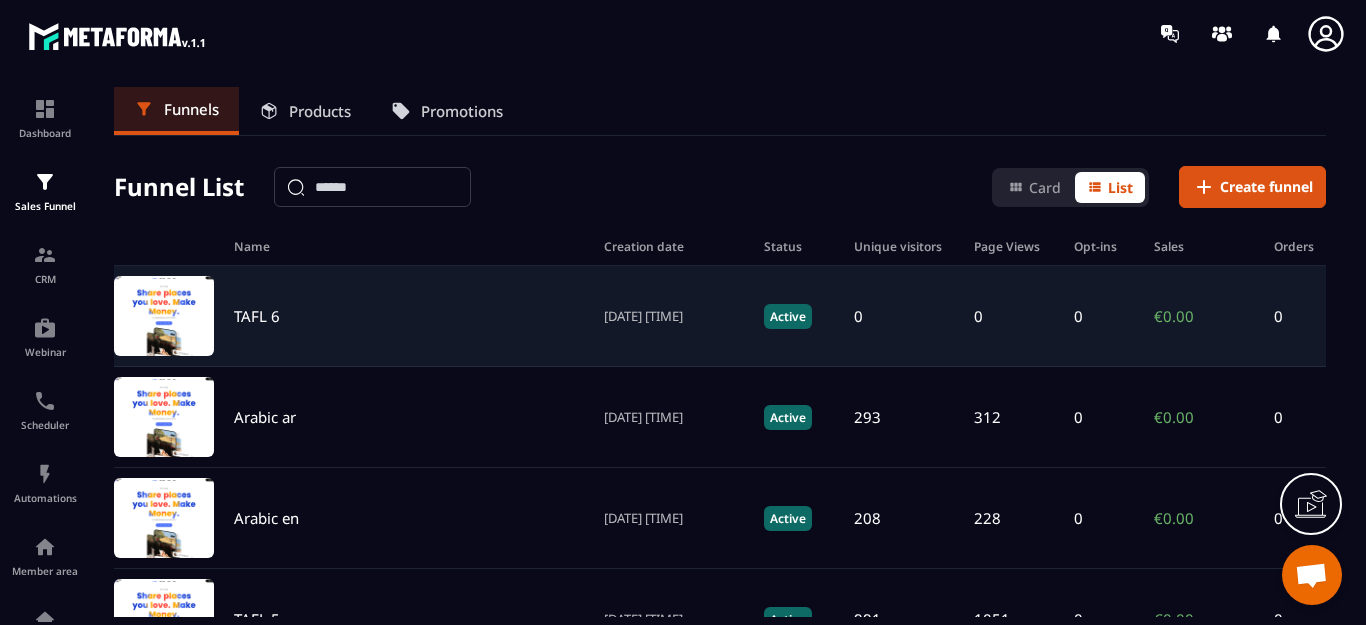click on "TAFL 6 [DATE] [TIME] Active 0 0 0 €0.00 0" 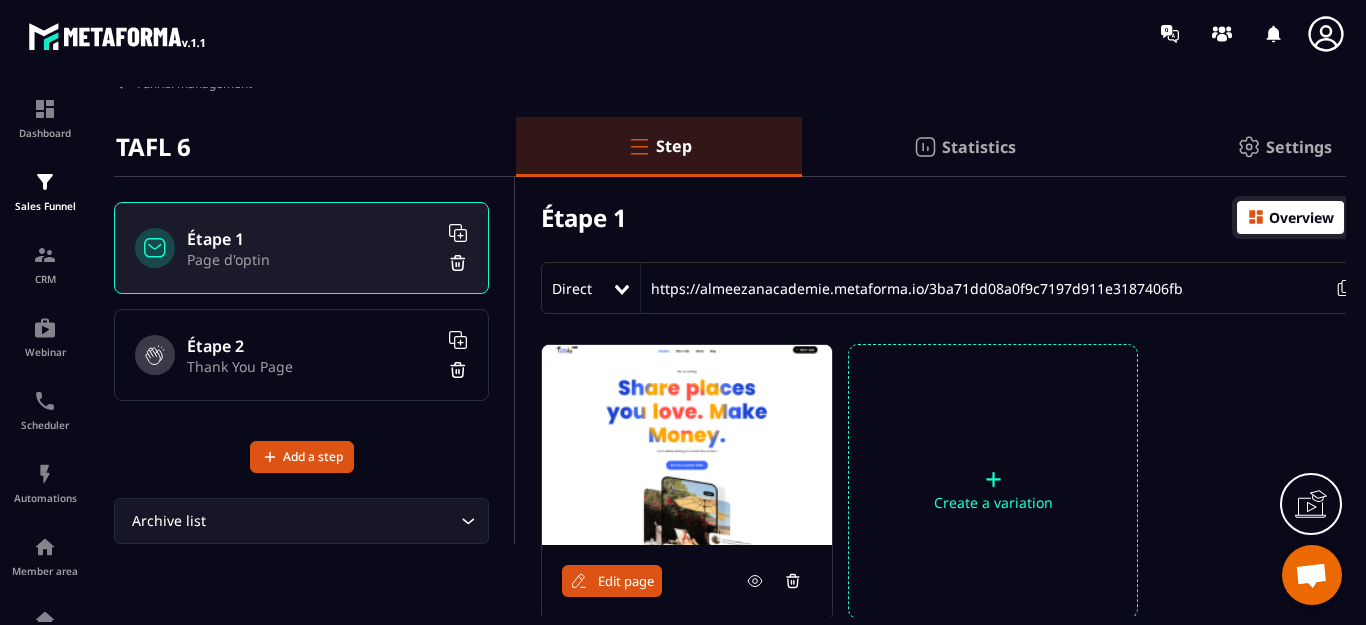 scroll, scrollTop: 0, scrollLeft: 0, axis: both 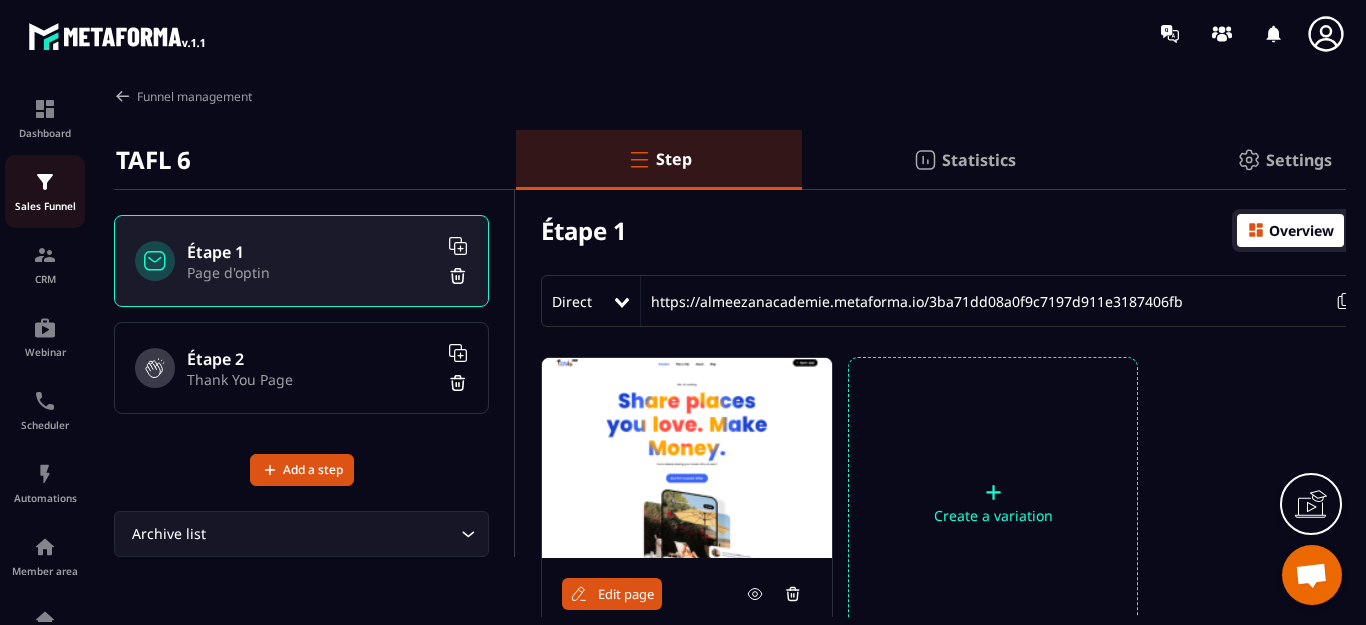 click at bounding box center (45, 182) 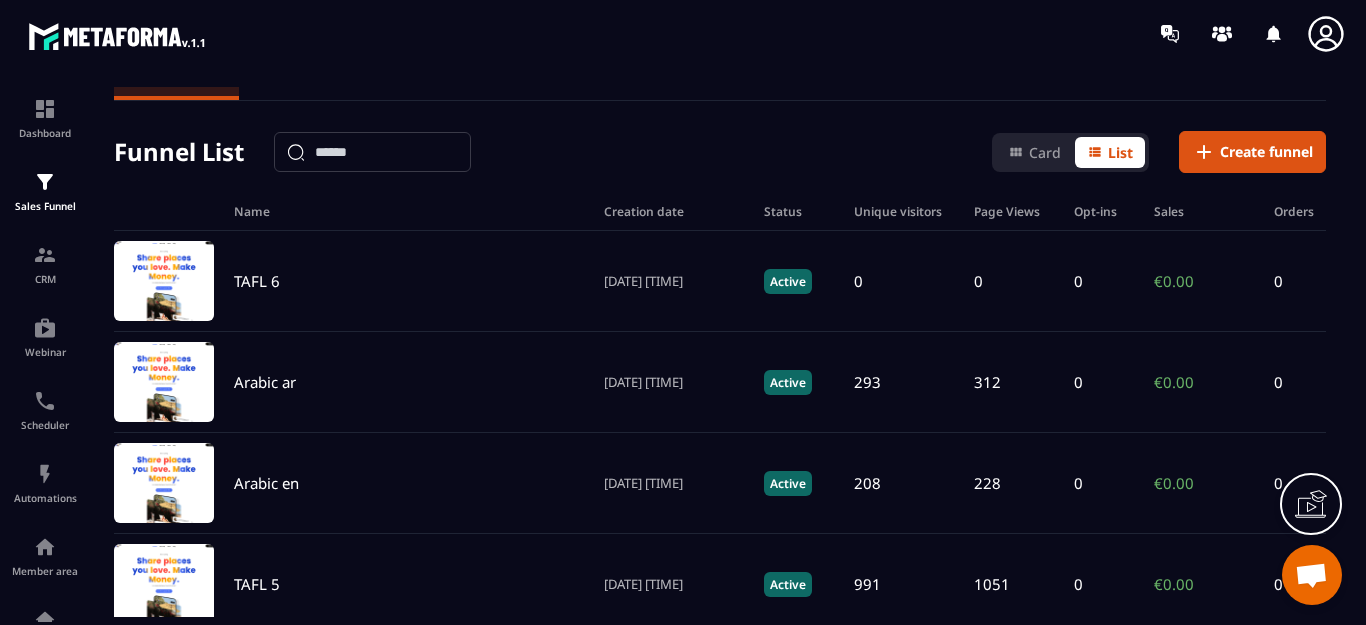 scroll, scrollTop: 0, scrollLeft: 0, axis: both 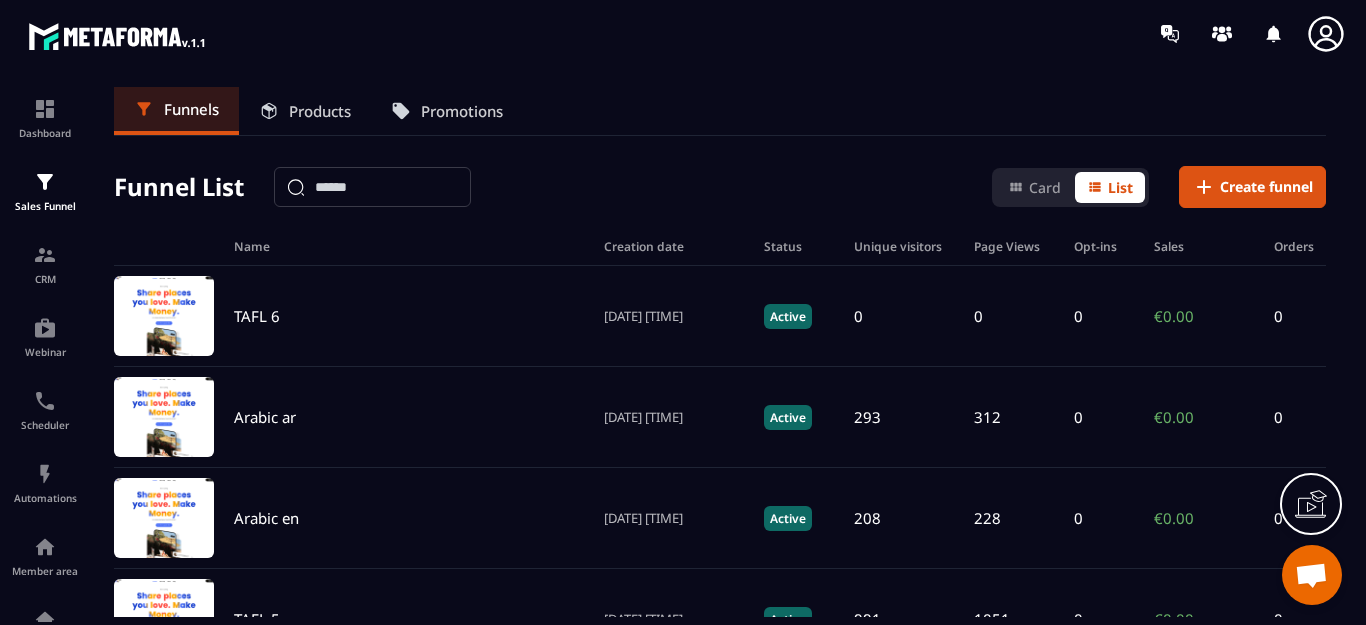 click on "Products" at bounding box center (320, 111) 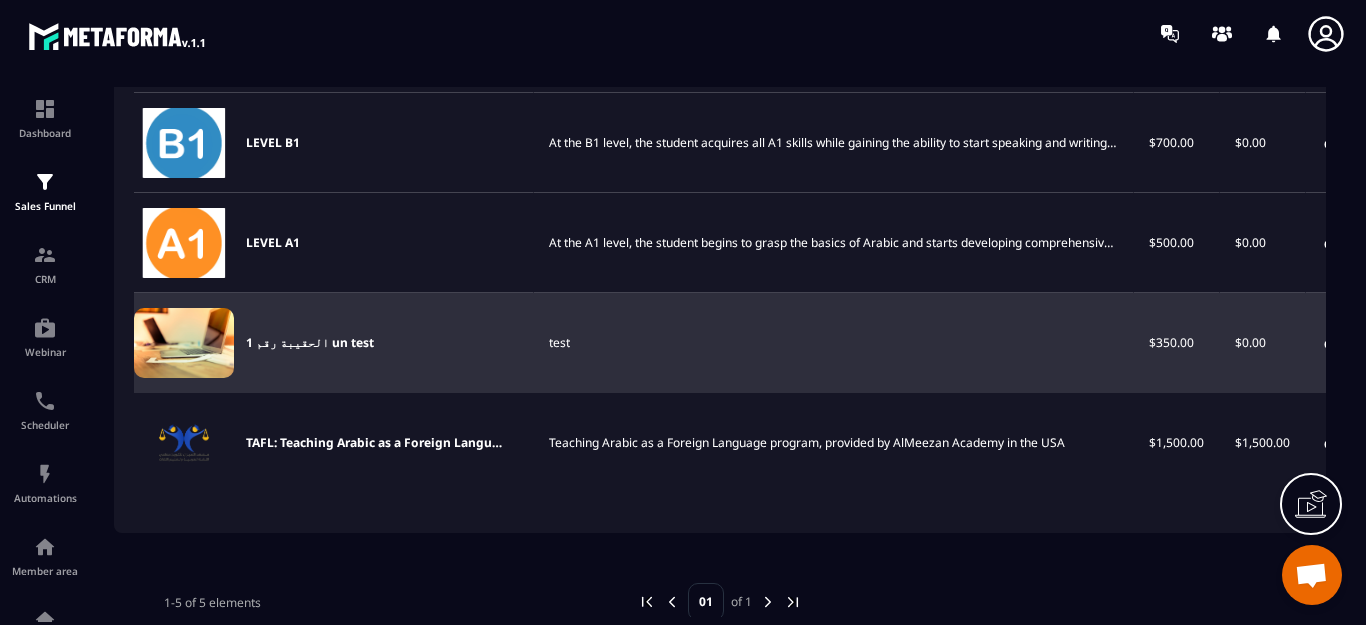 scroll, scrollTop: 0, scrollLeft: 0, axis: both 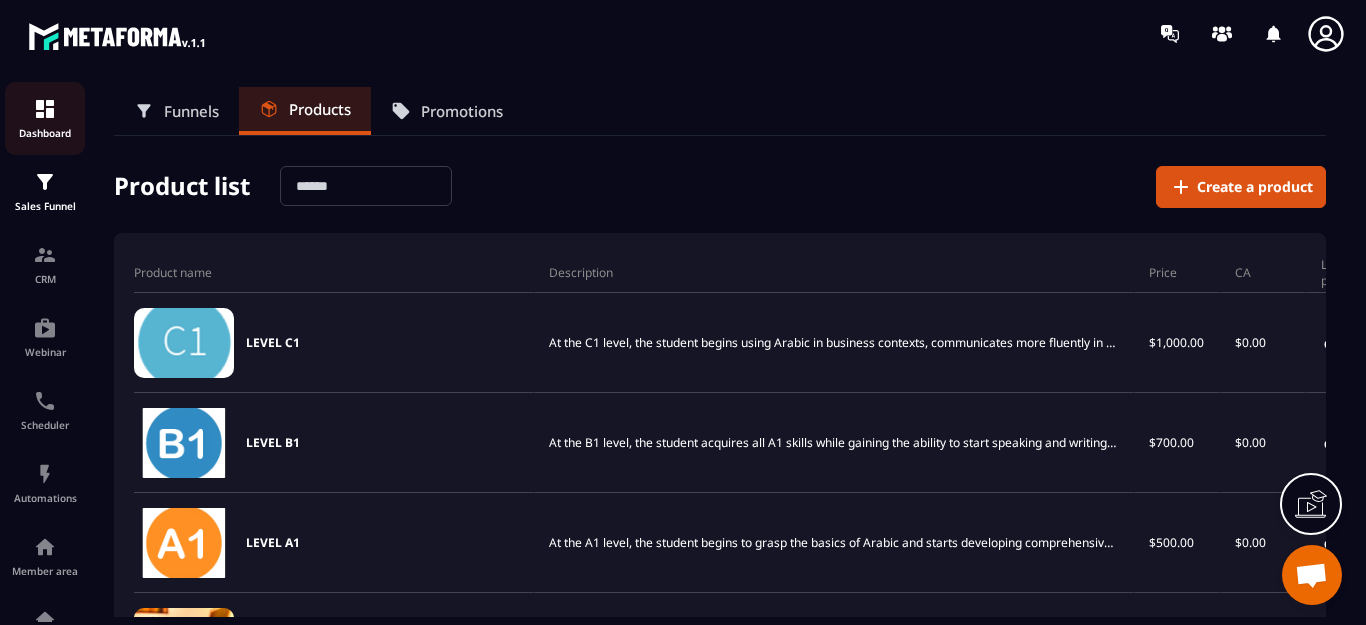 click at bounding box center (45, 109) 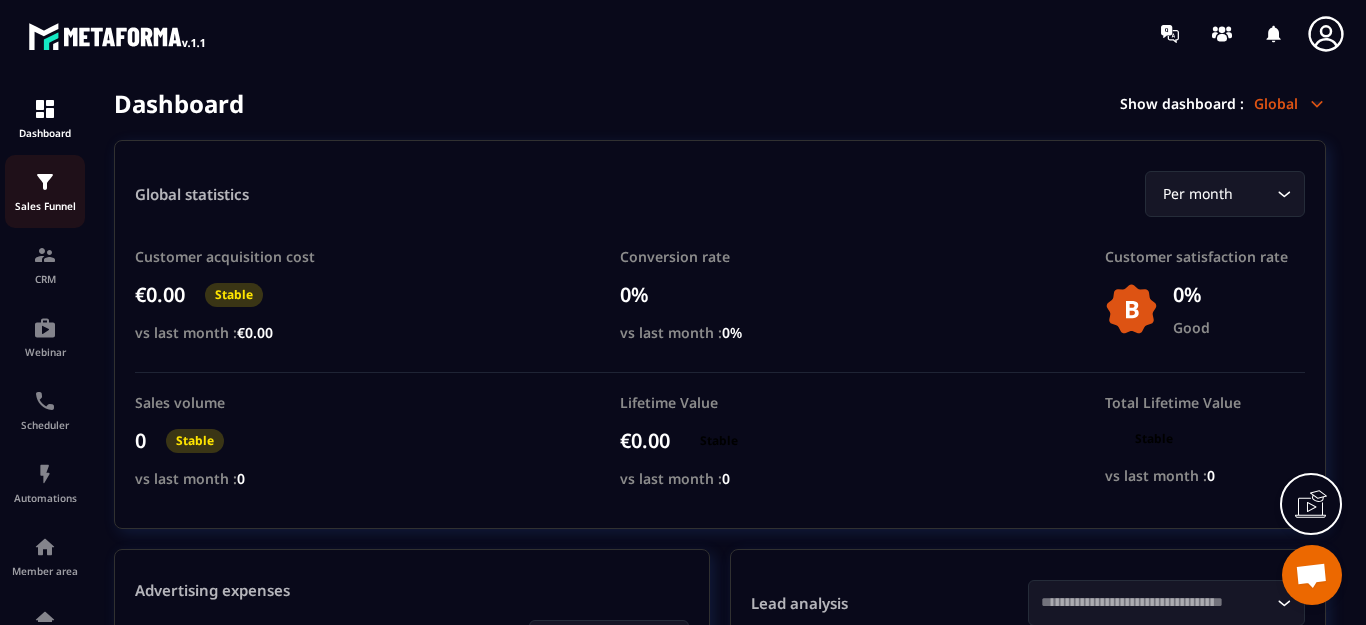 click at bounding box center [45, 182] 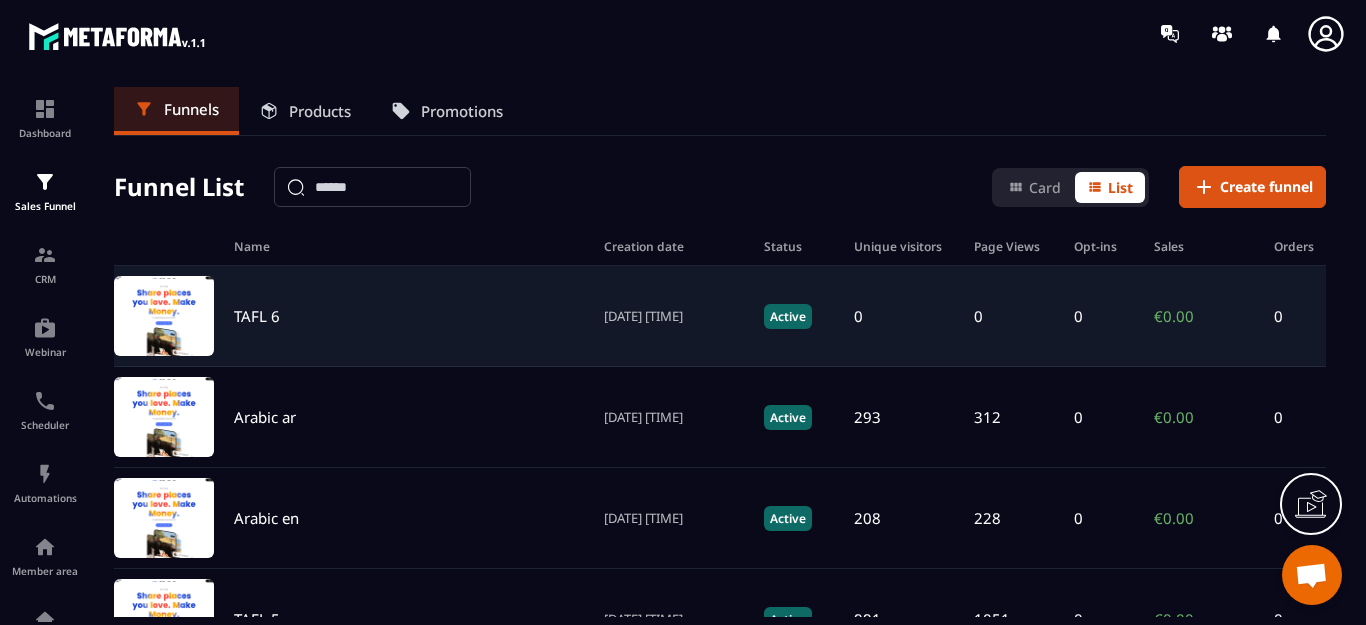 click on "TAFL 6" at bounding box center [409, 316] 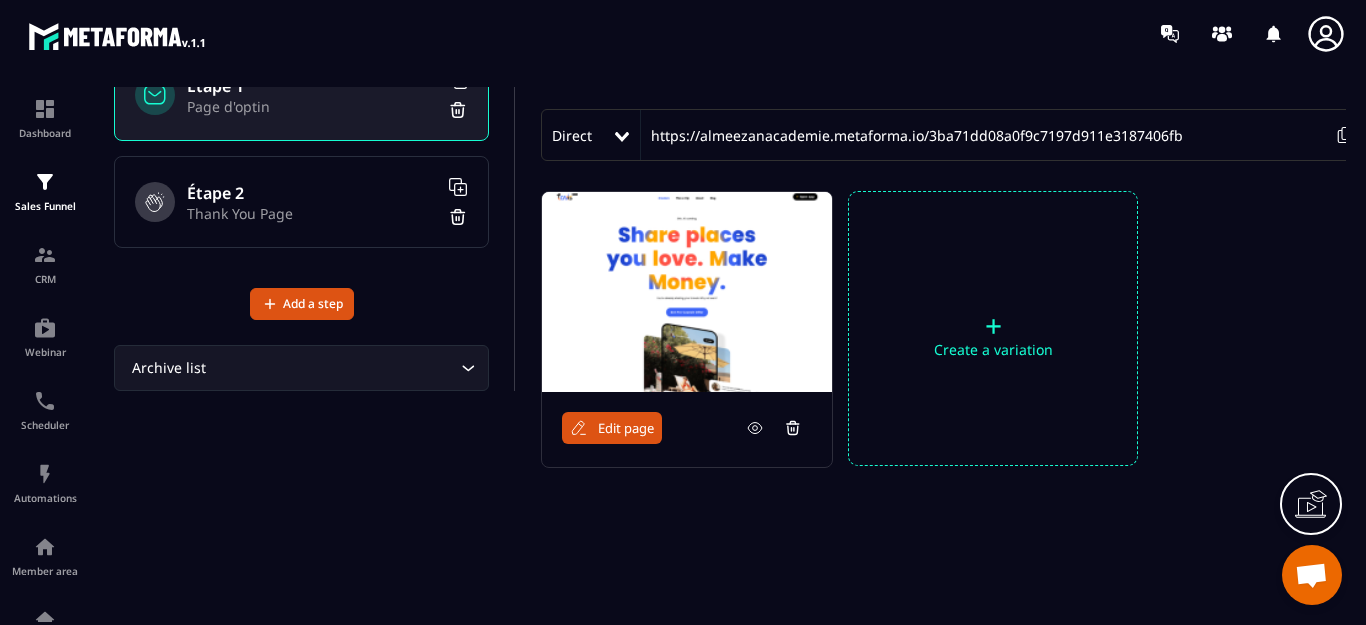 scroll, scrollTop: 175, scrollLeft: 0, axis: vertical 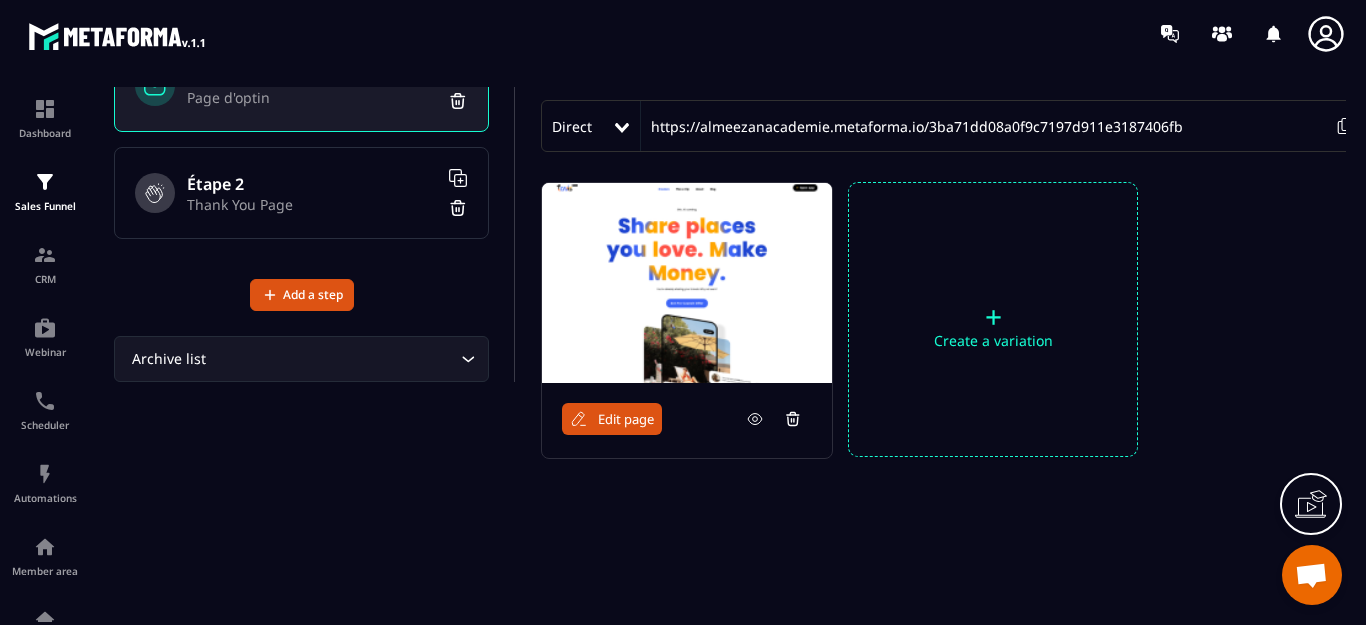click 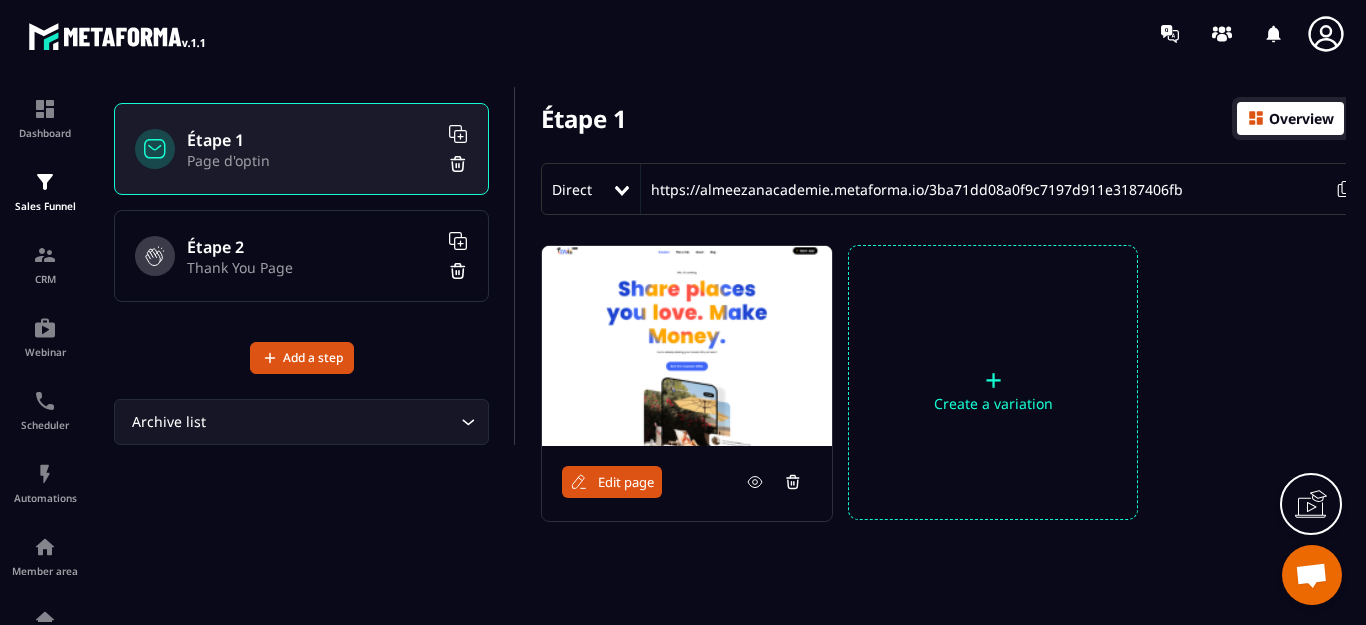 scroll, scrollTop: 75, scrollLeft: 0, axis: vertical 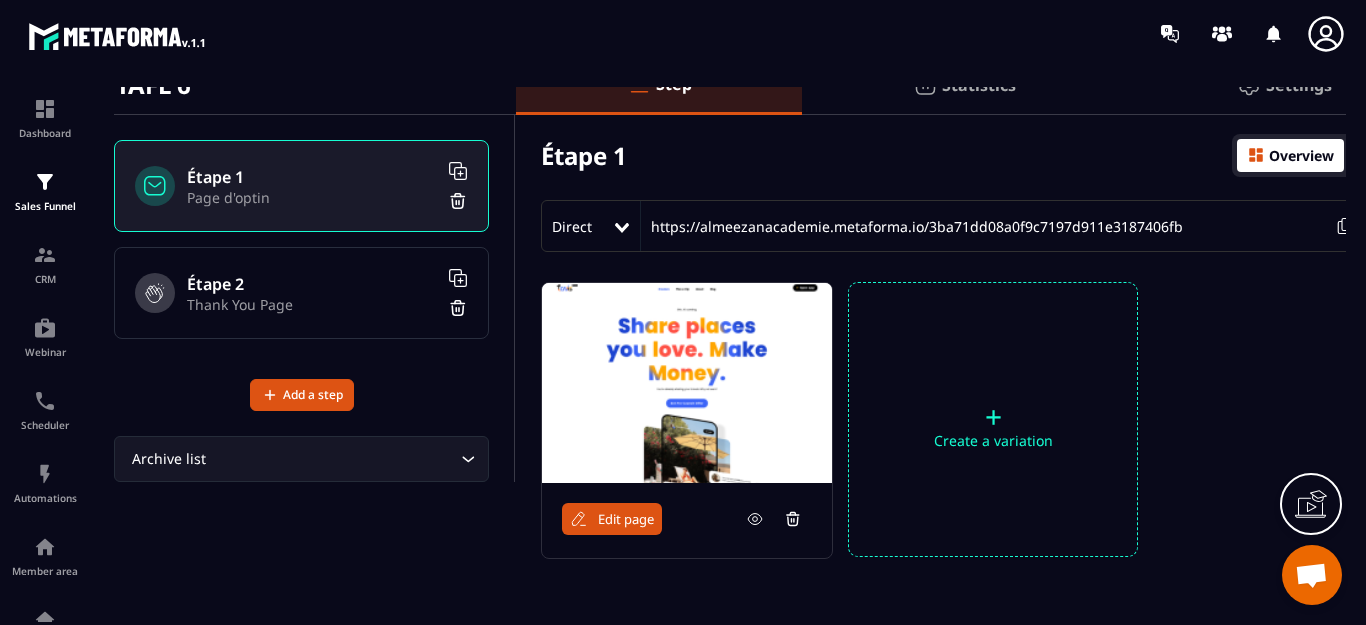 click on "Overview" at bounding box center (1301, 155) 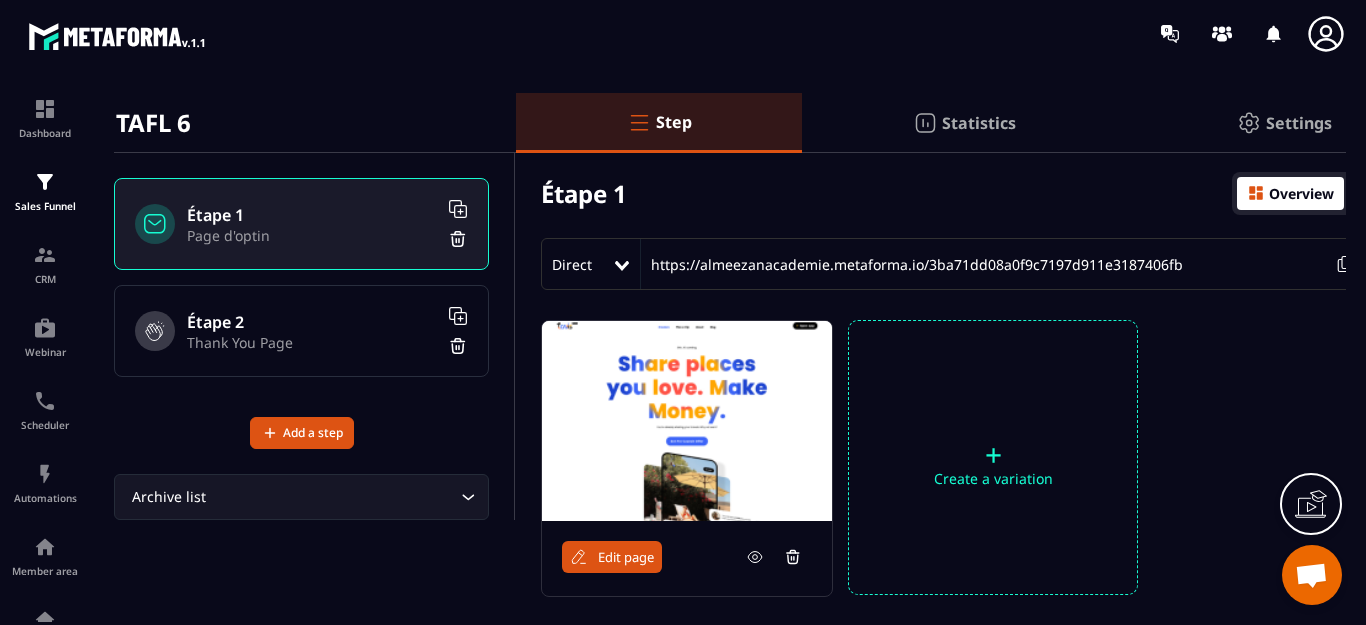 scroll, scrollTop: 0, scrollLeft: 0, axis: both 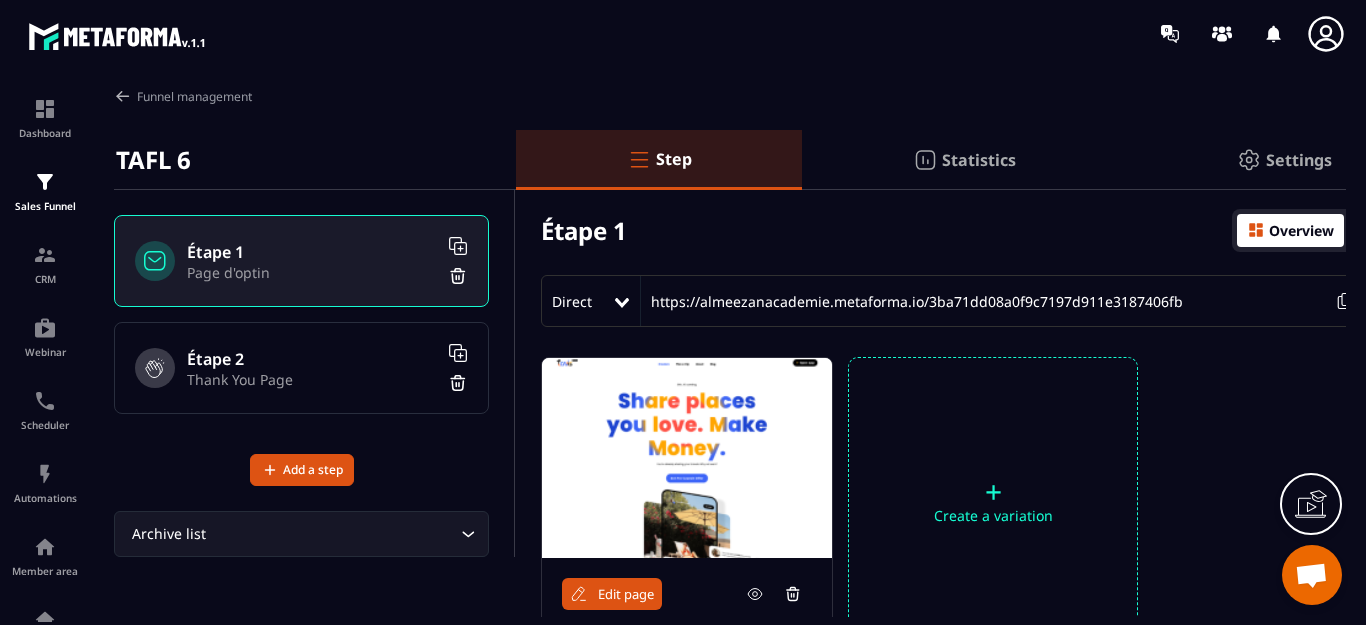 click at bounding box center (1256, 230) 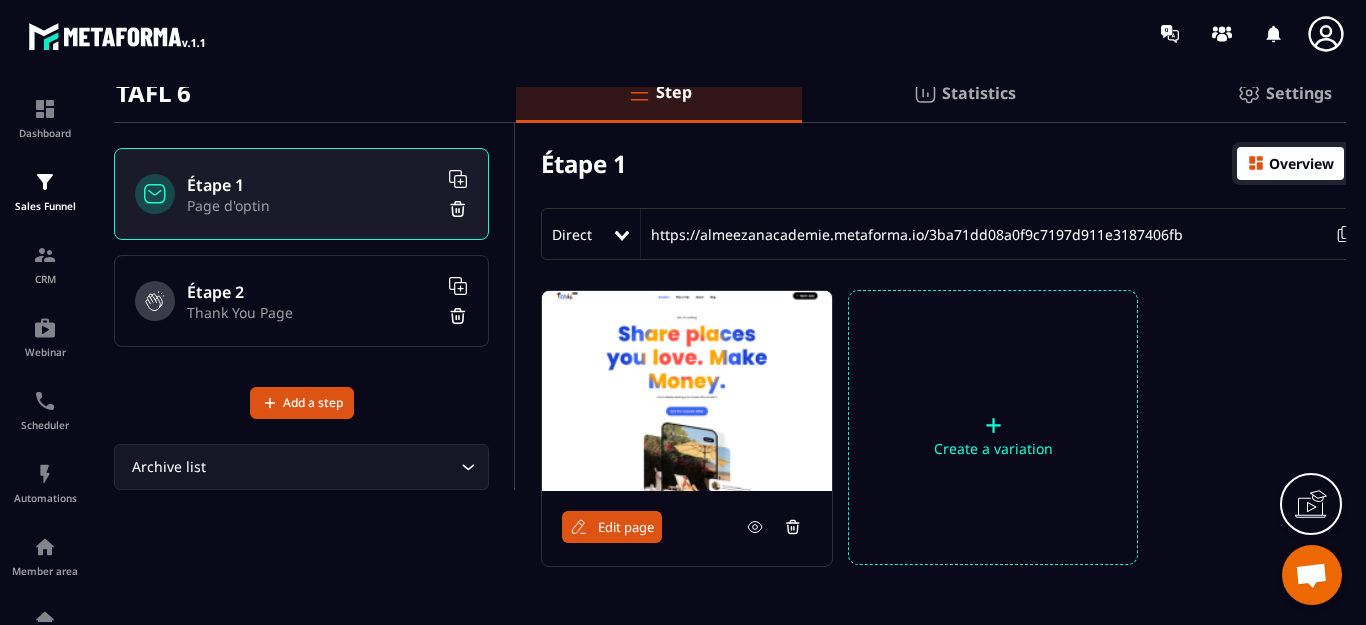 scroll, scrollTop: 175, scrollLeft: 0, axis: vertical 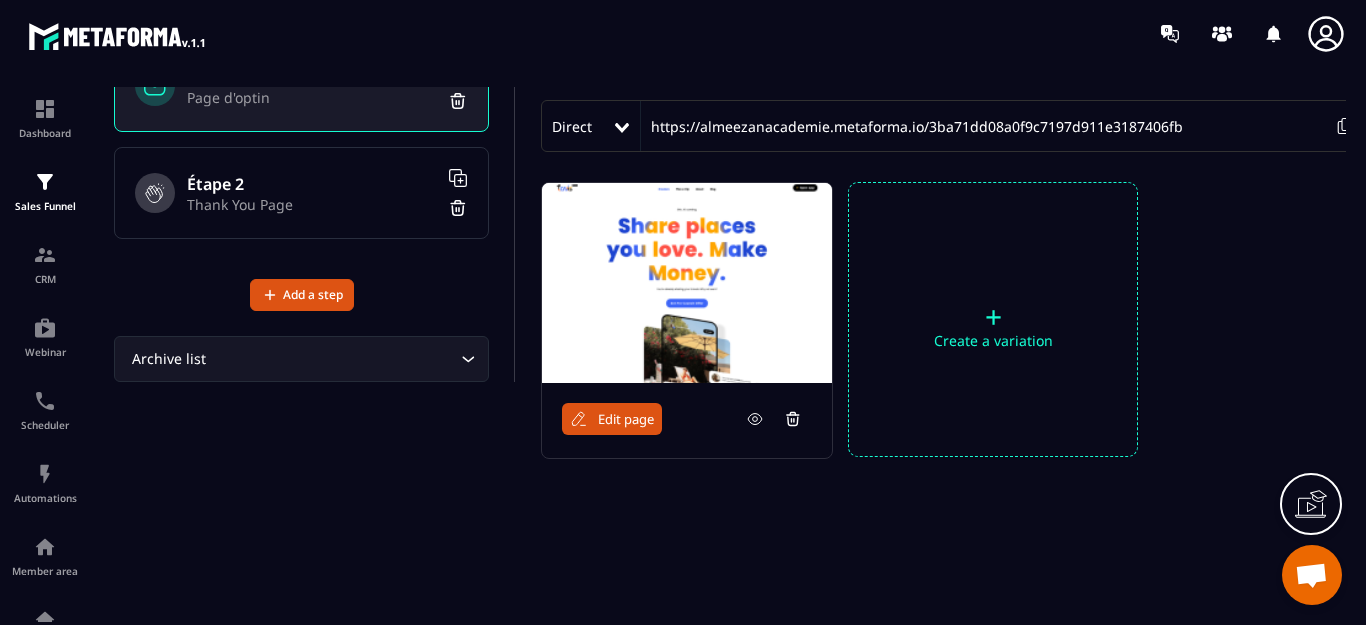 click 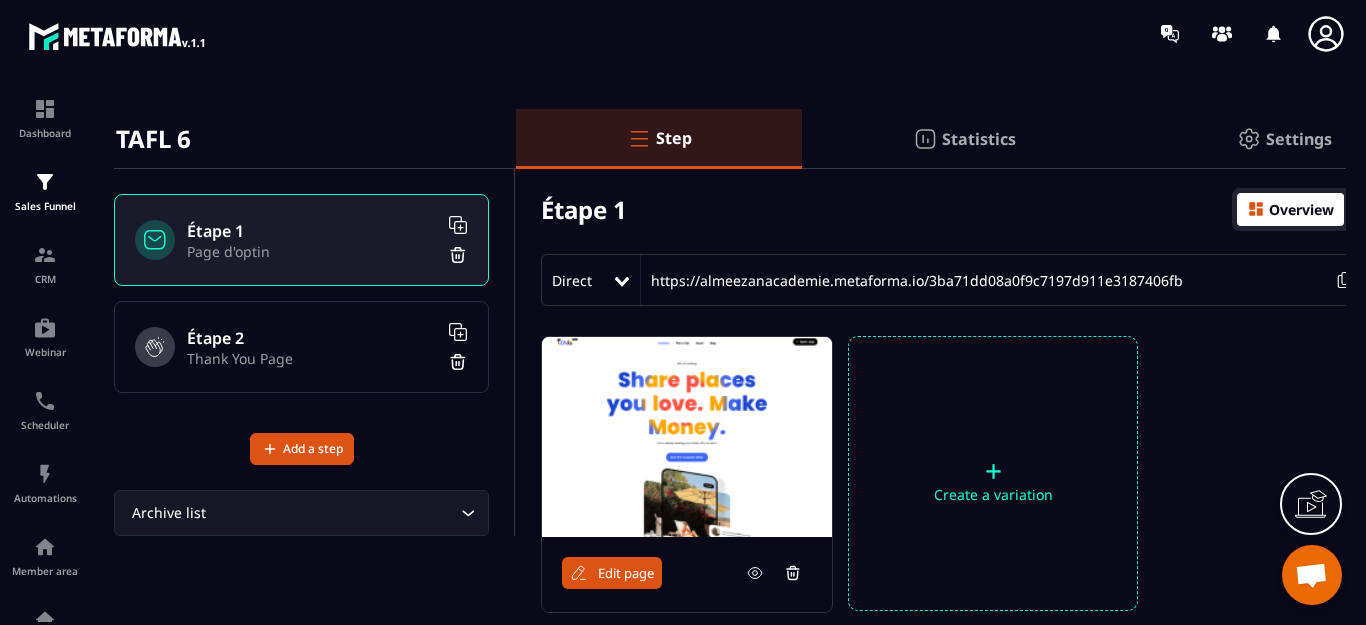scroll, scrollTop: 0, scrollLeft: 0, axis: both 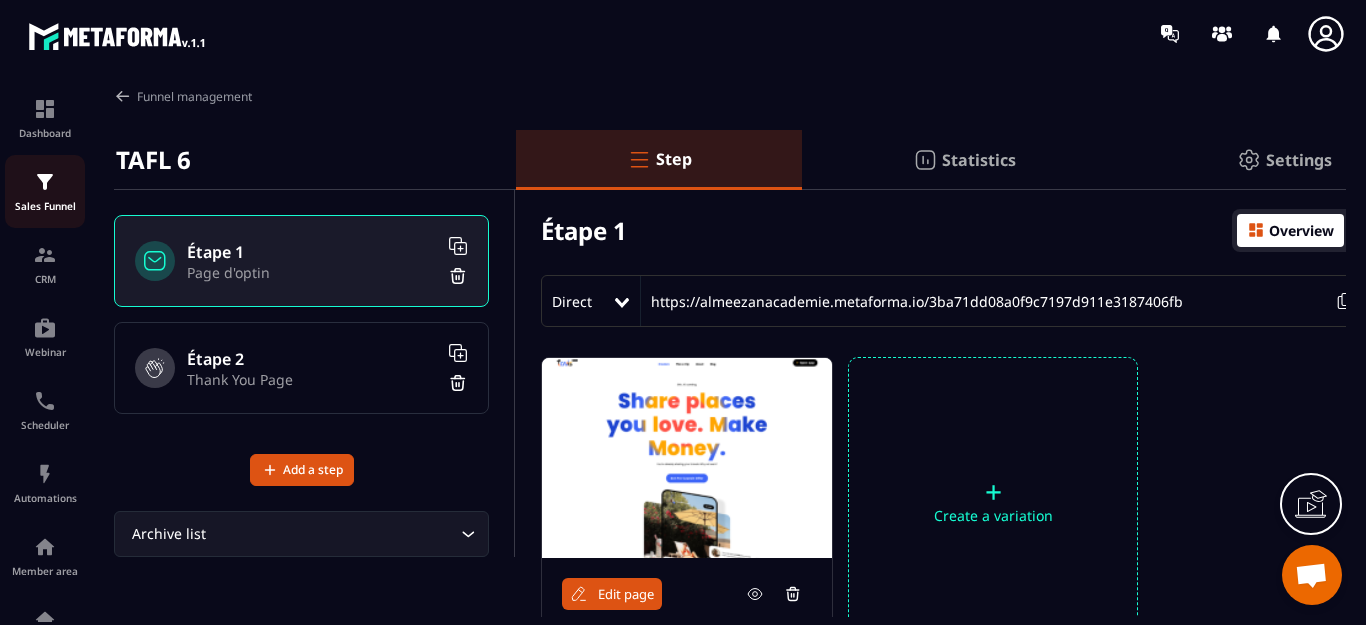 click at bounding box center [45, 182] 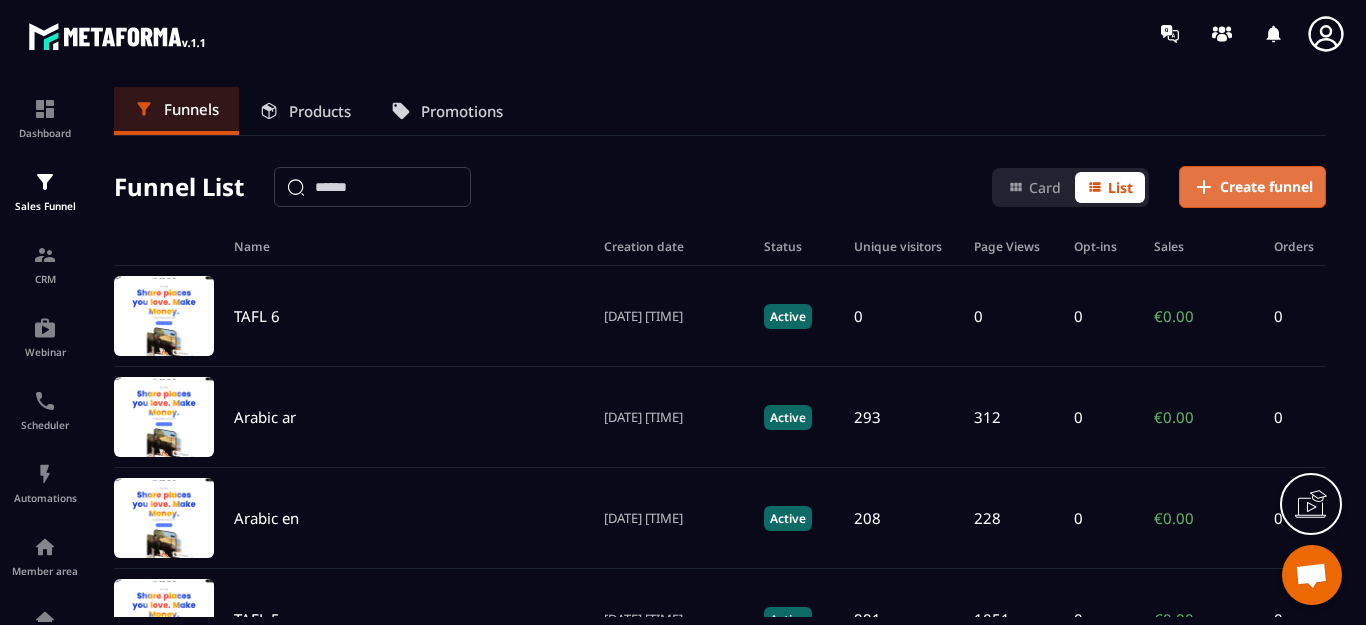 click on "Create funnel" at bounding box center [1266, 187] 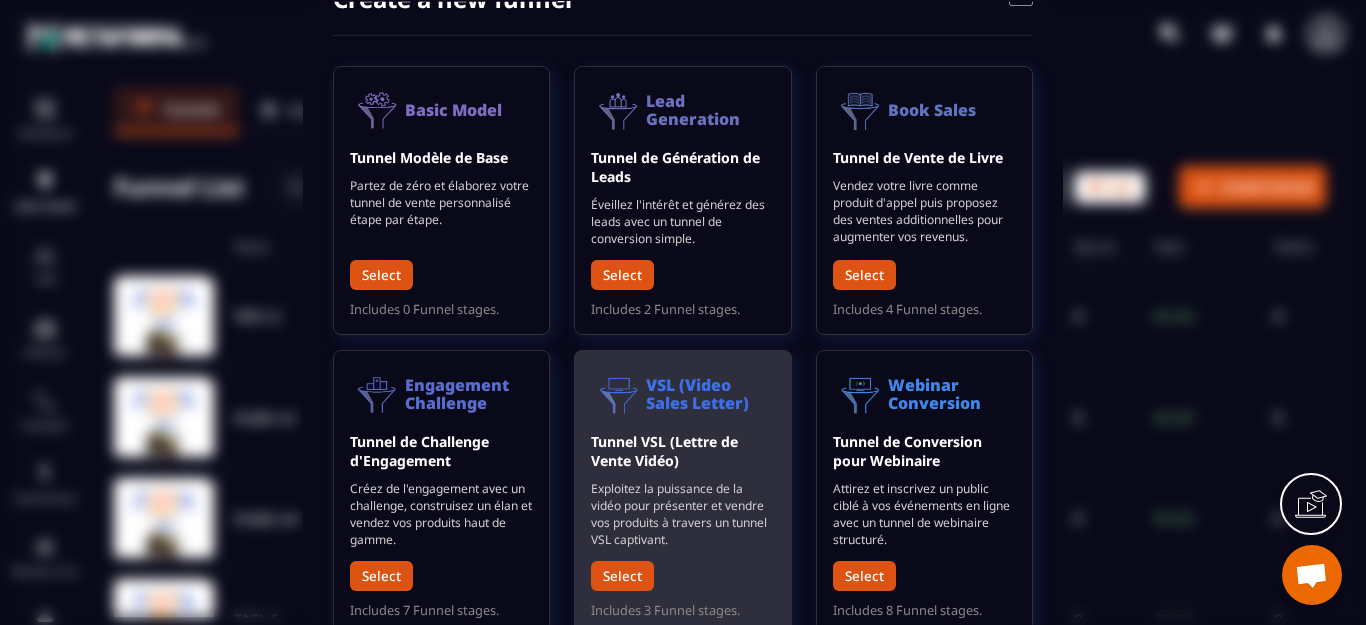scroll, scrollTop: 25, scrollLeft: 0, axis: vertical 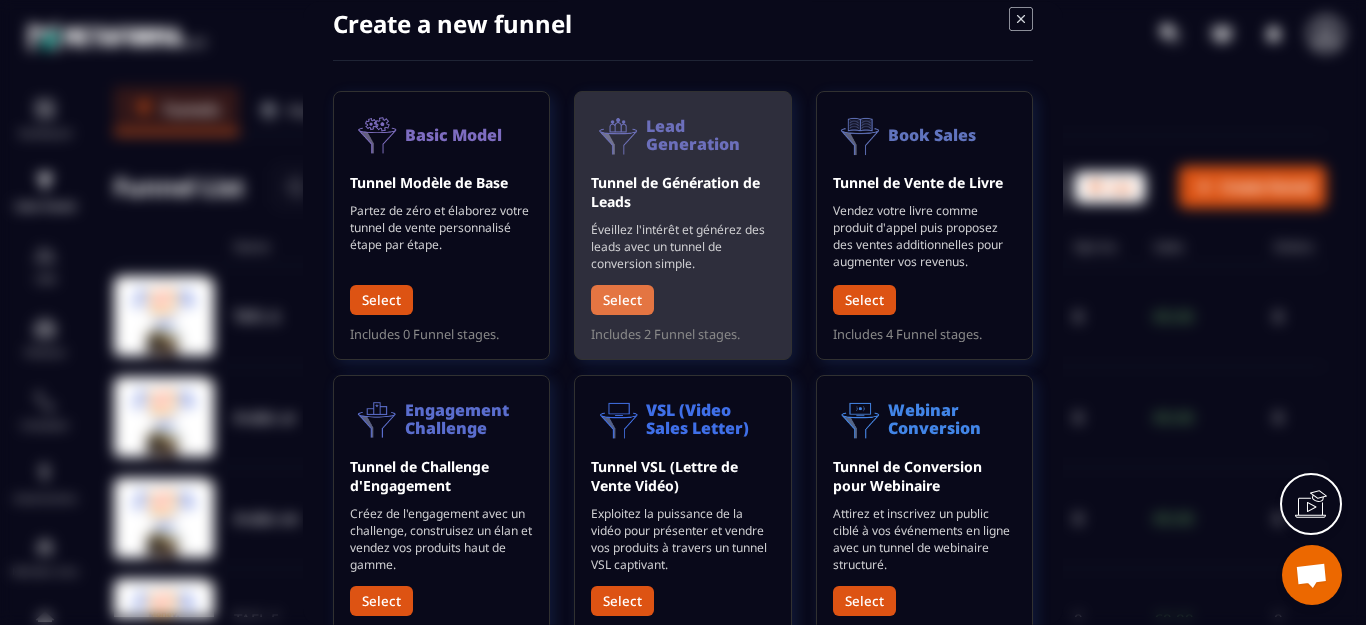 click on "Select" at bounding box center (622, 299) 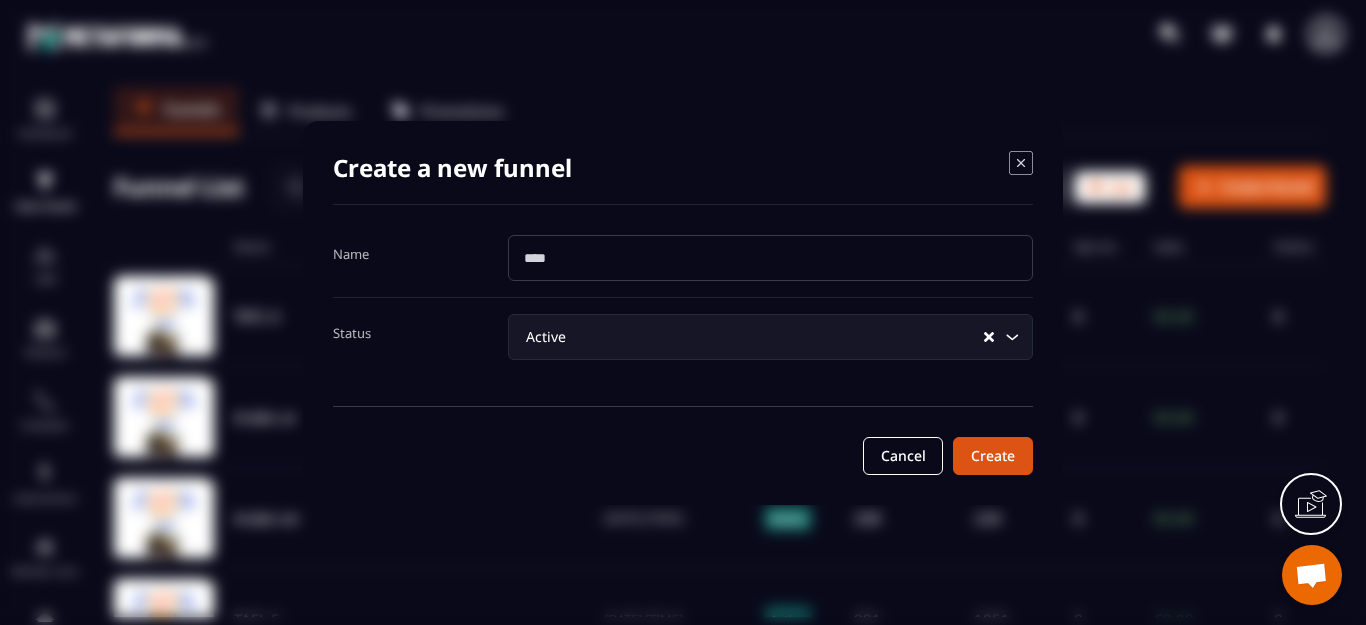 click at bounding box center (770, 258) 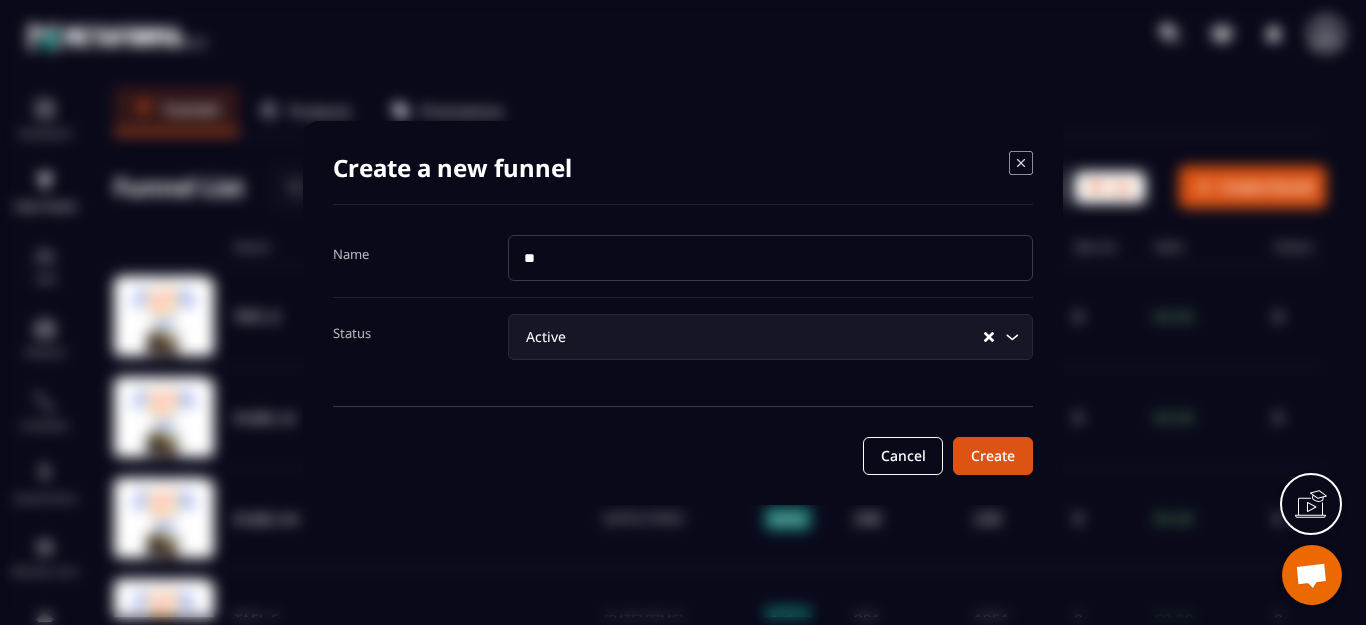 type on "*" 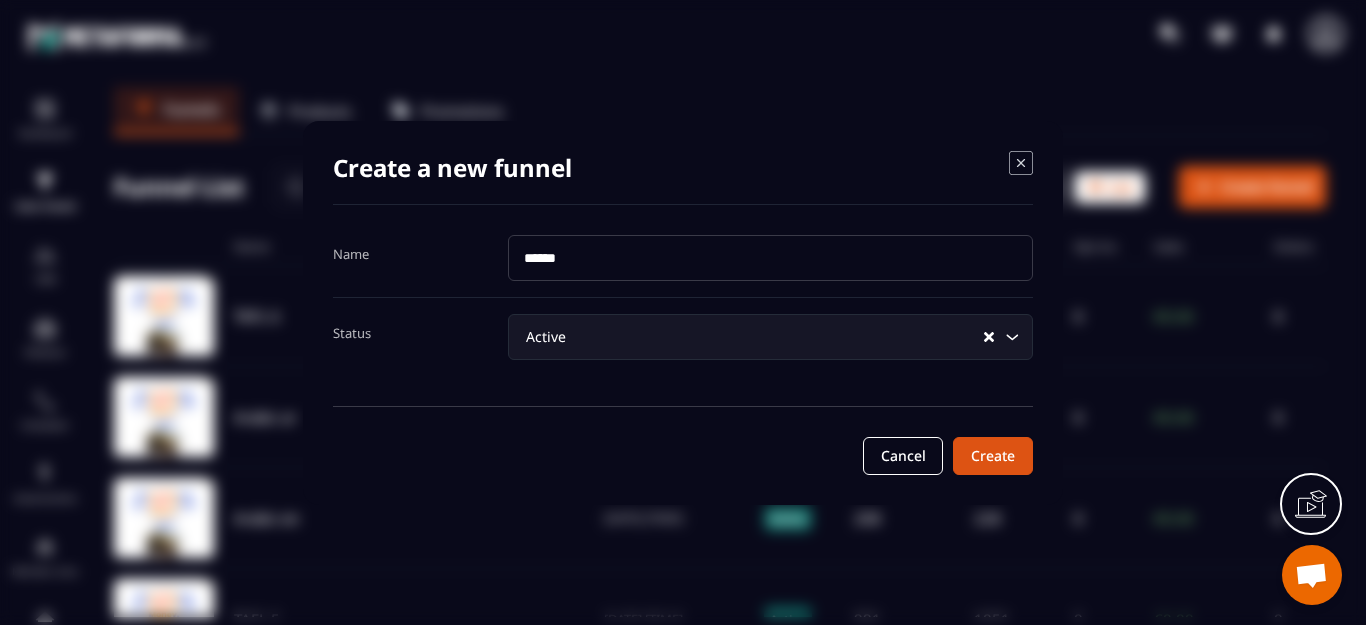 type on "******" 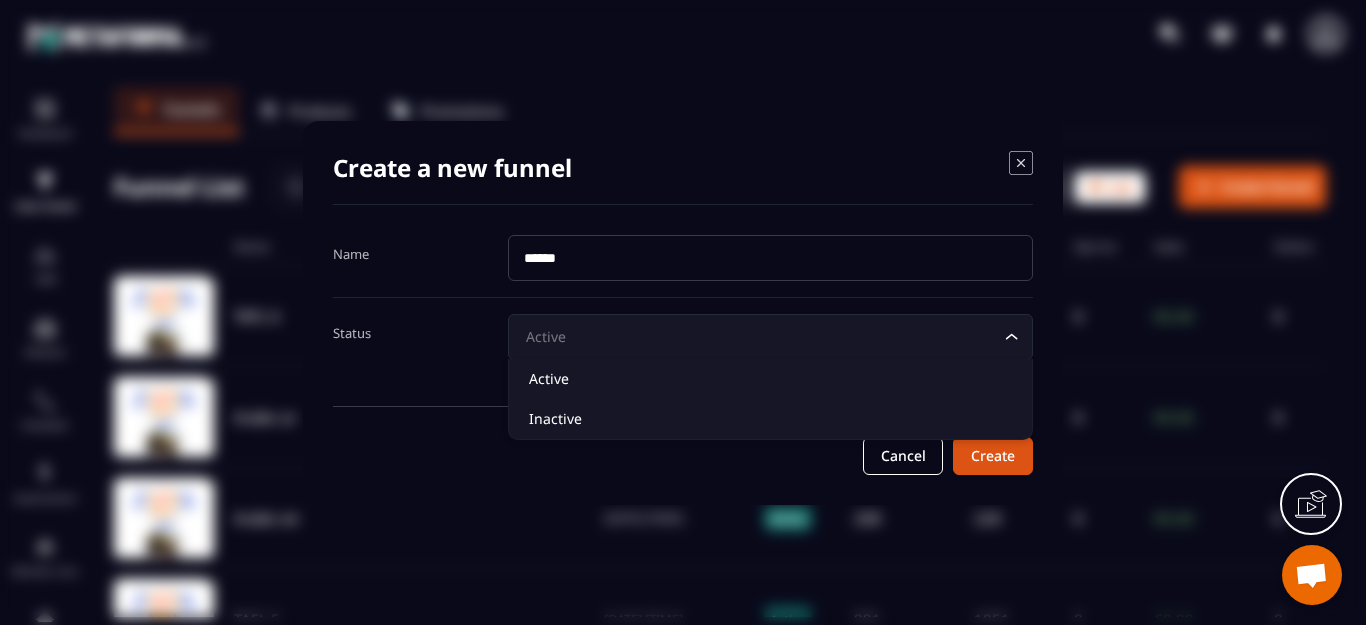 click 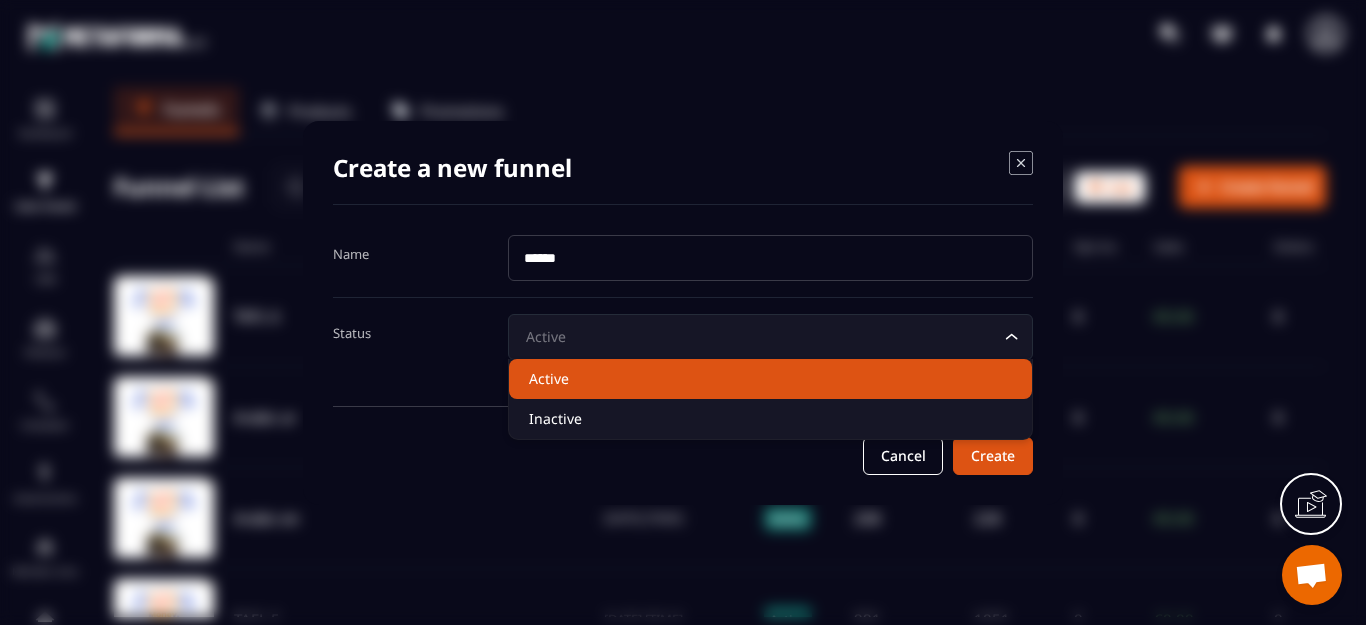 click on "Active" 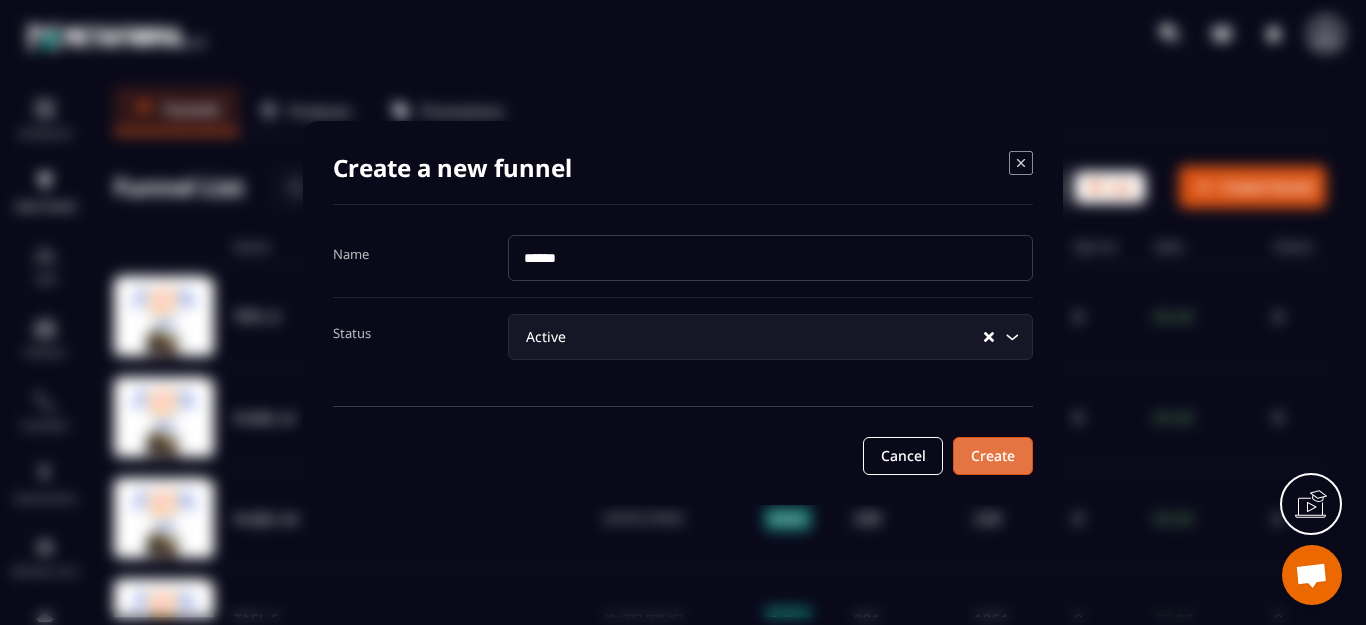 click on "Create" at bounding box center [993, 456] 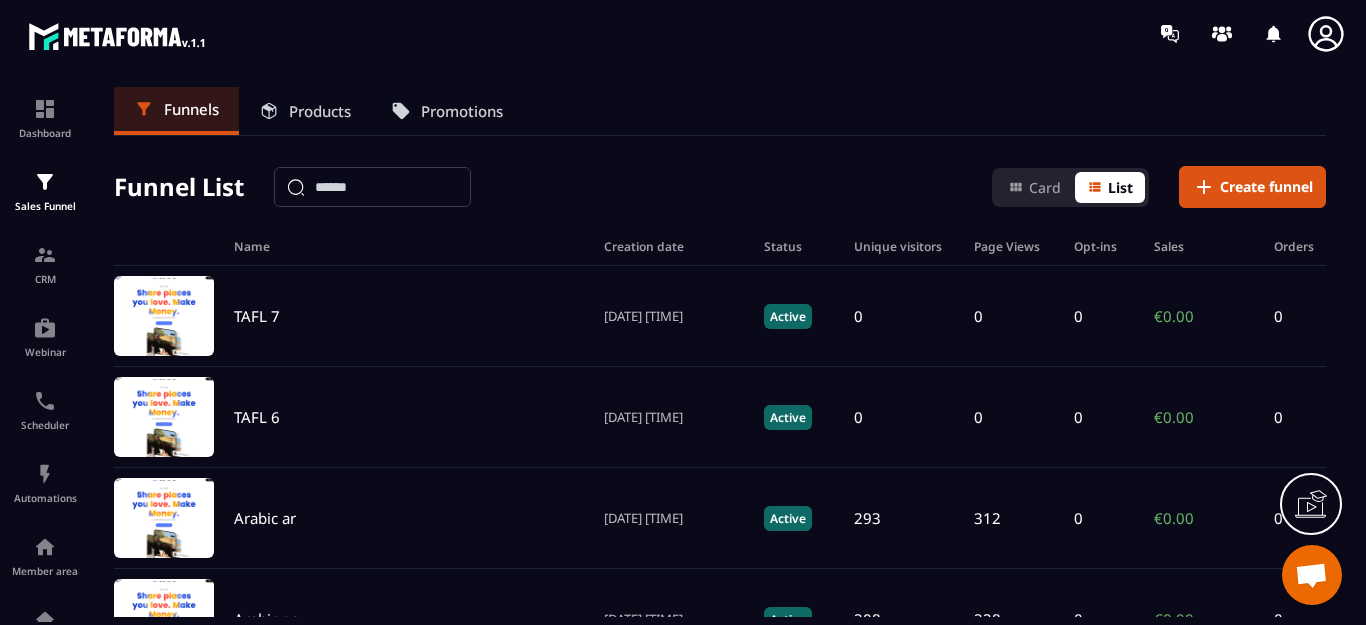 click on "List" at bounding box center [1110, 187] 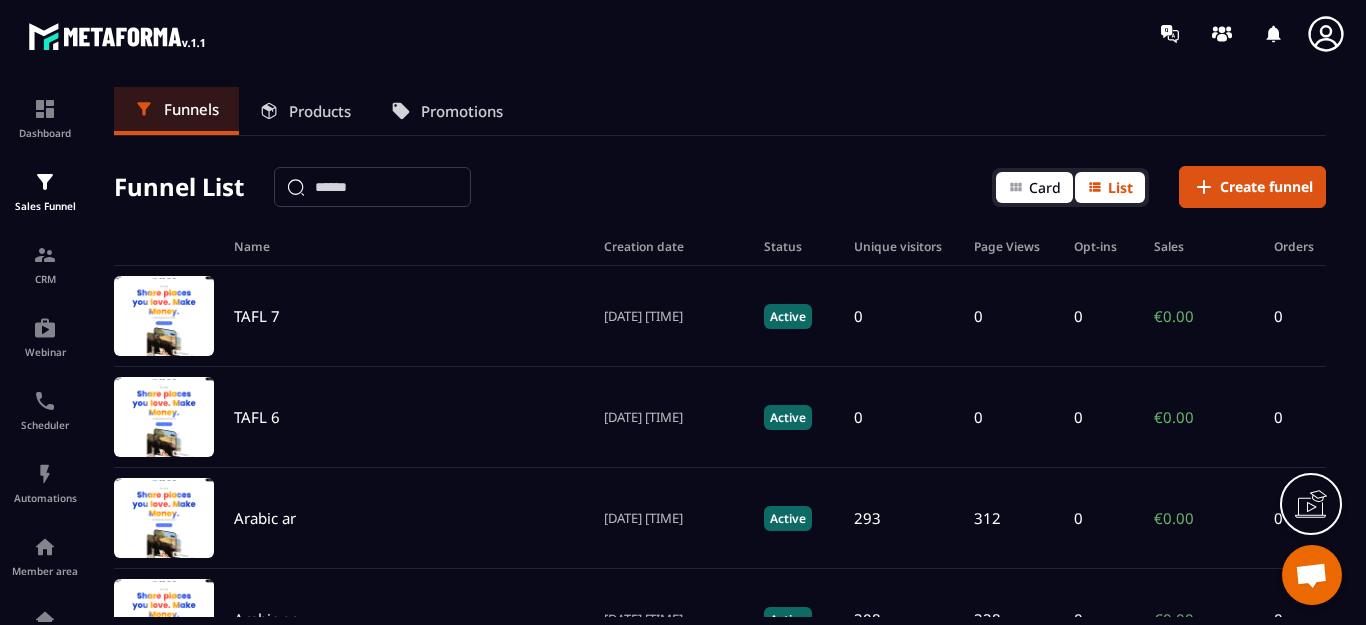 click on "Card" at bounding box center [1045, 187] 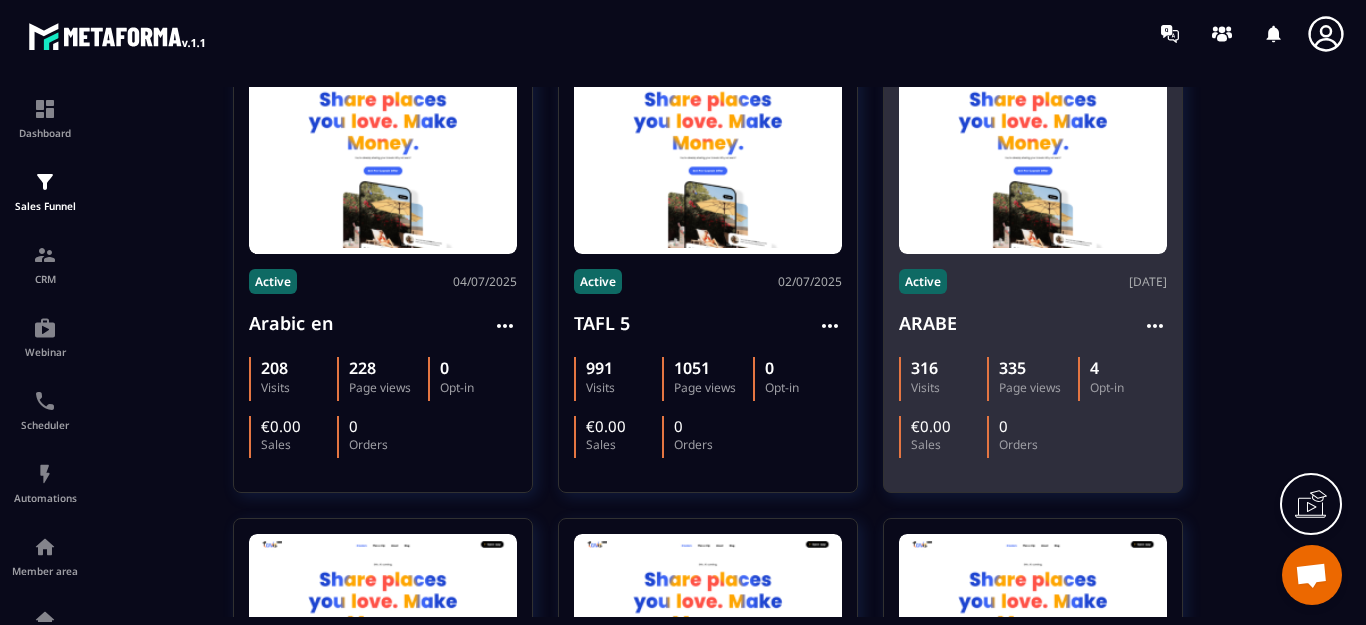 scroll, scrollTop: 629, scrollLeft: 0, axis: vertical 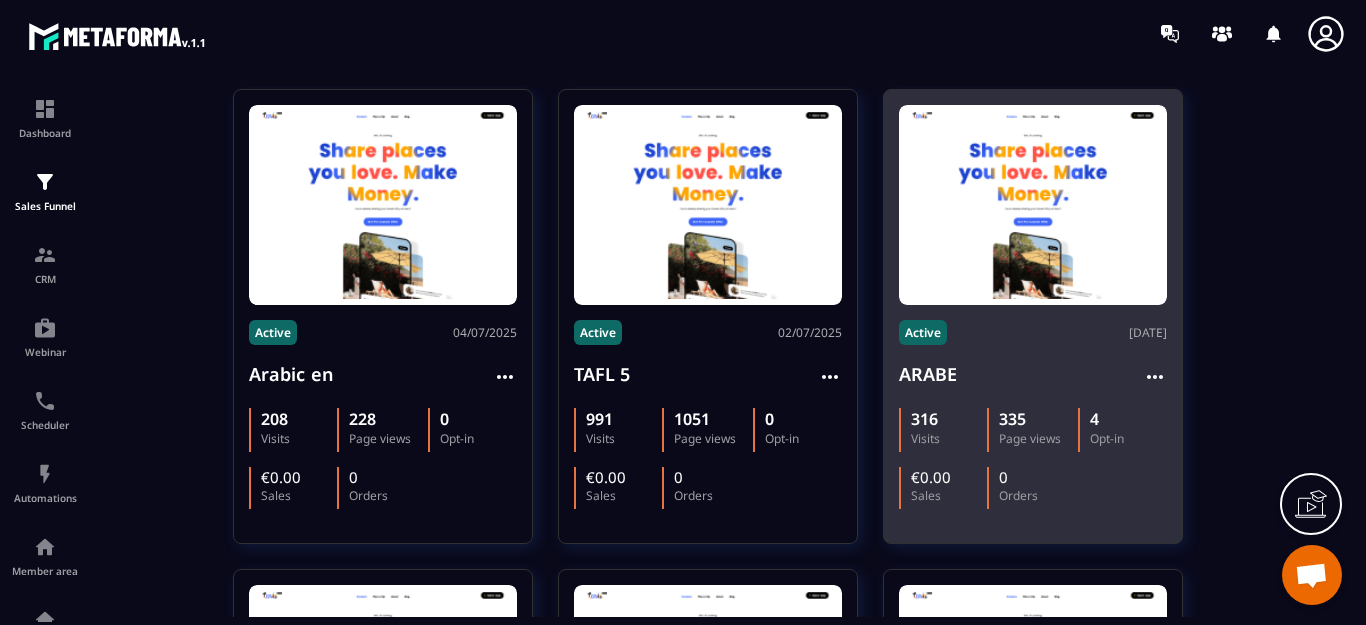 click at bounding box center (1033, 205) 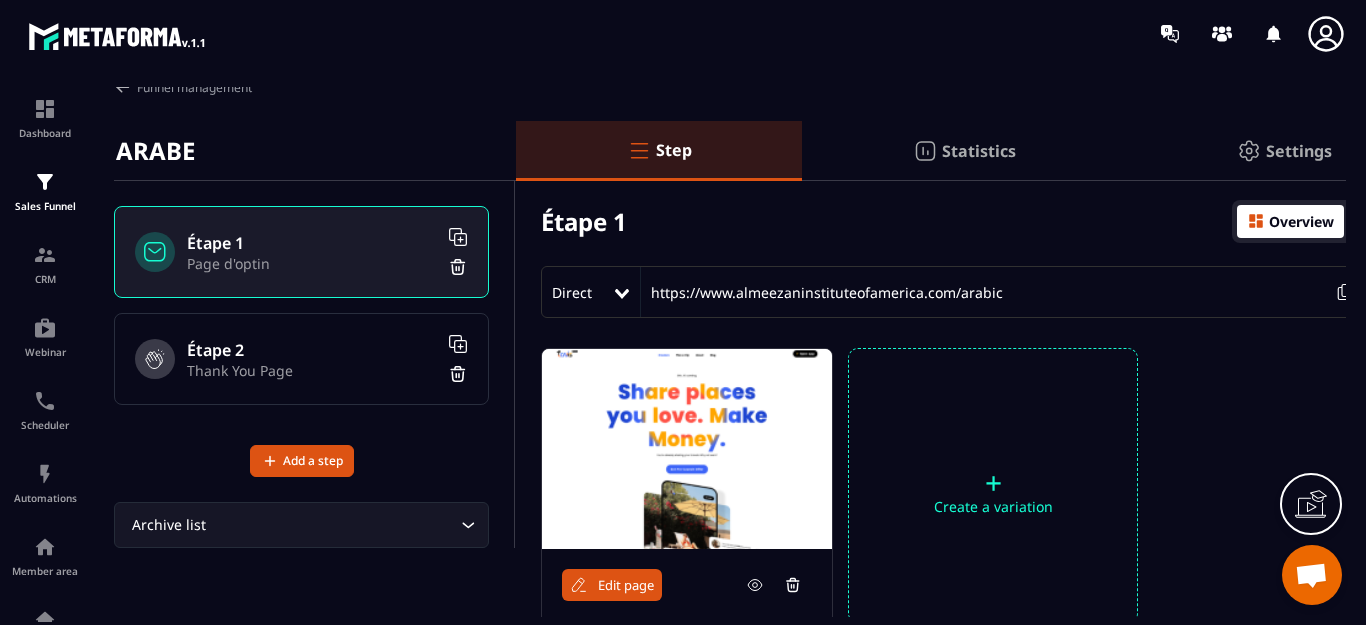 scroll, scrollTop: 0, scrollLeft: 0, axis: both 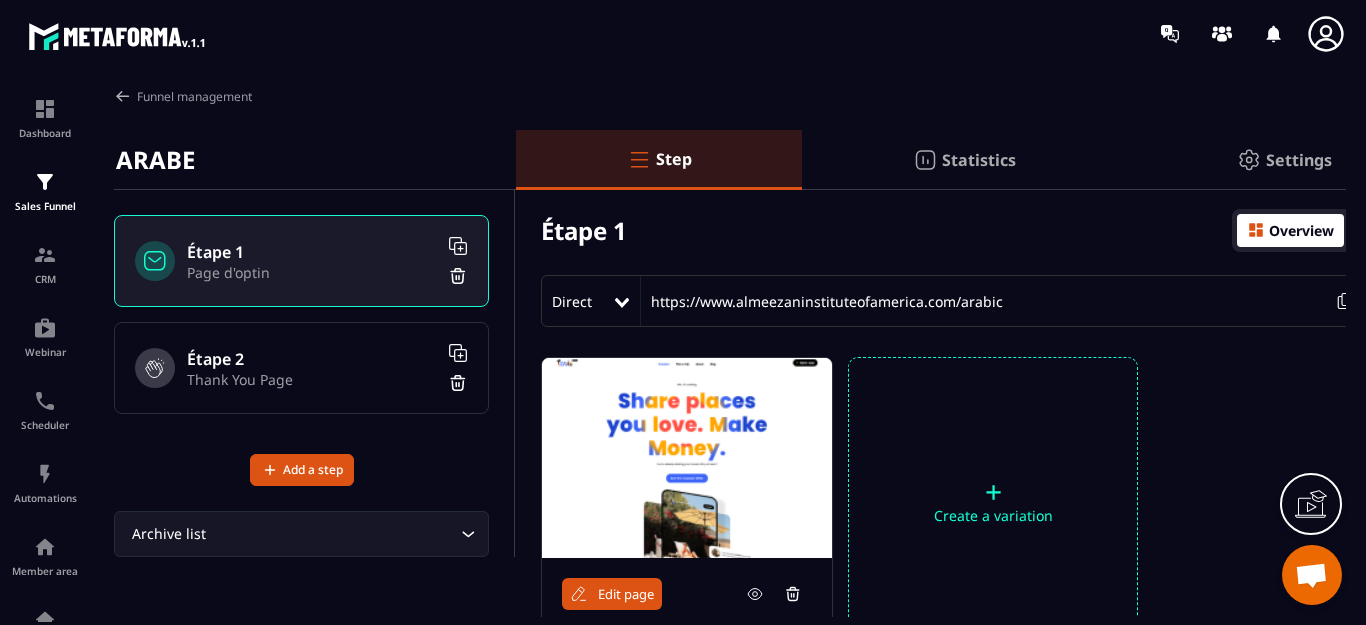click on "Overview" at bounding box center (1301, 230) 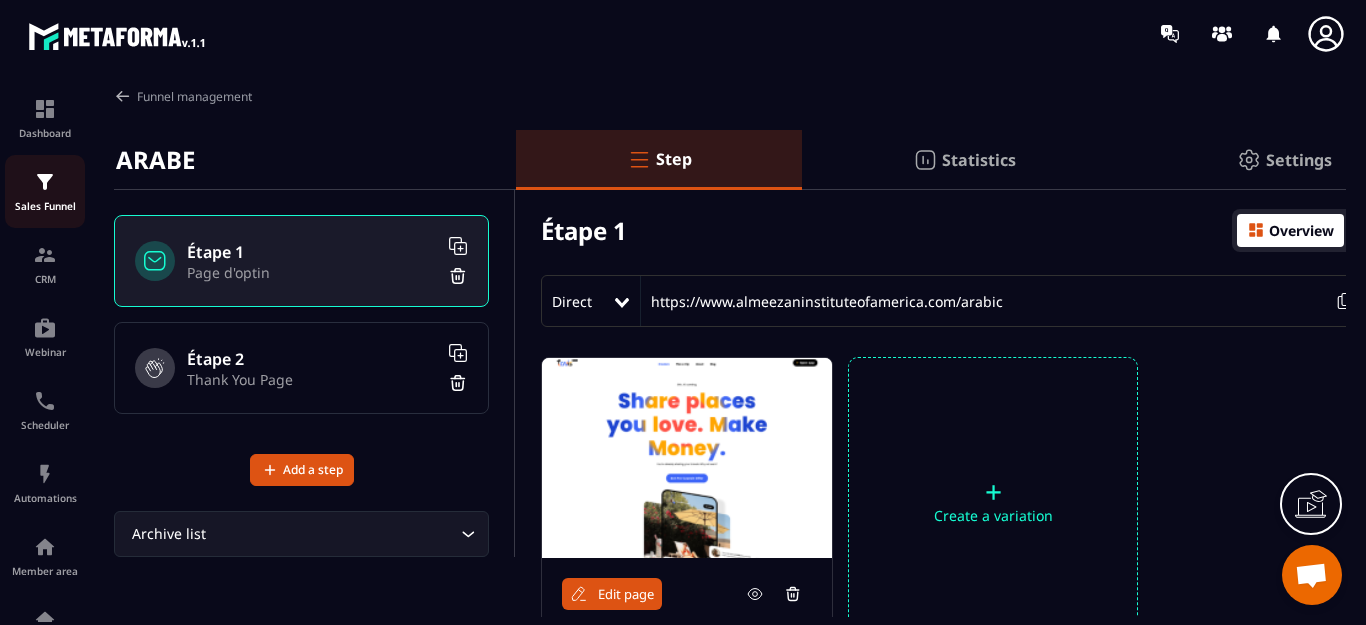click at bounding box center (45, 182) 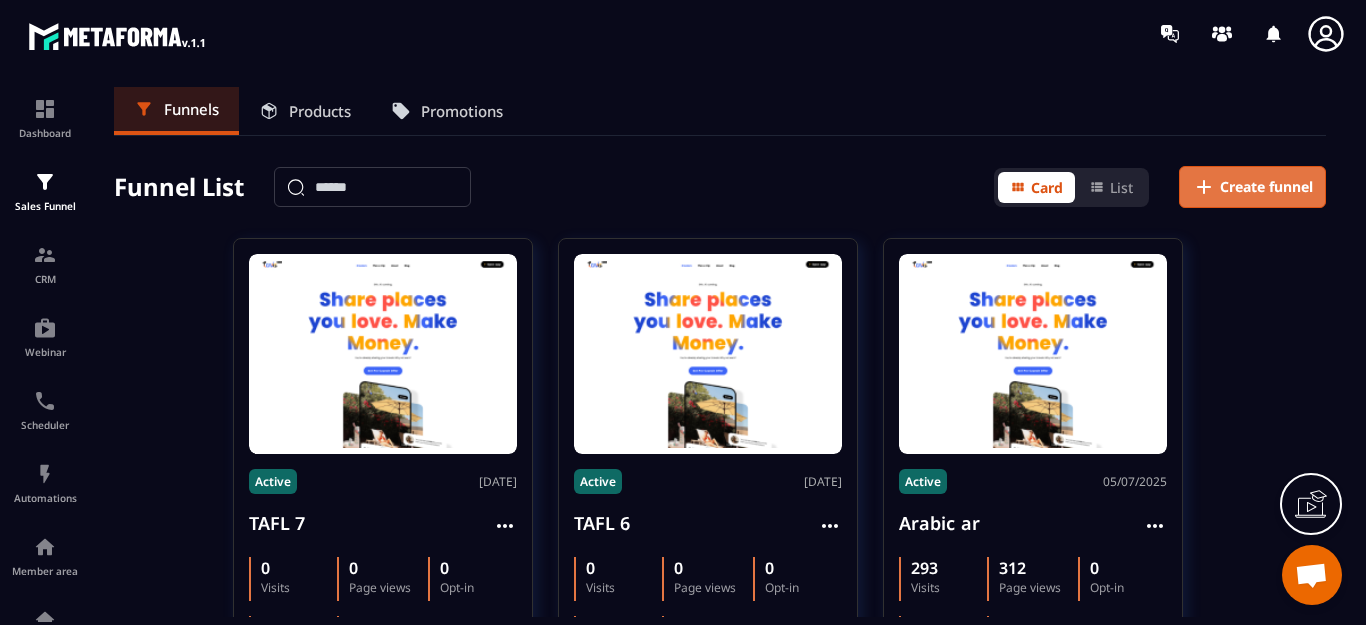 click on "Create funnel" at bounding box center [1266, 187] 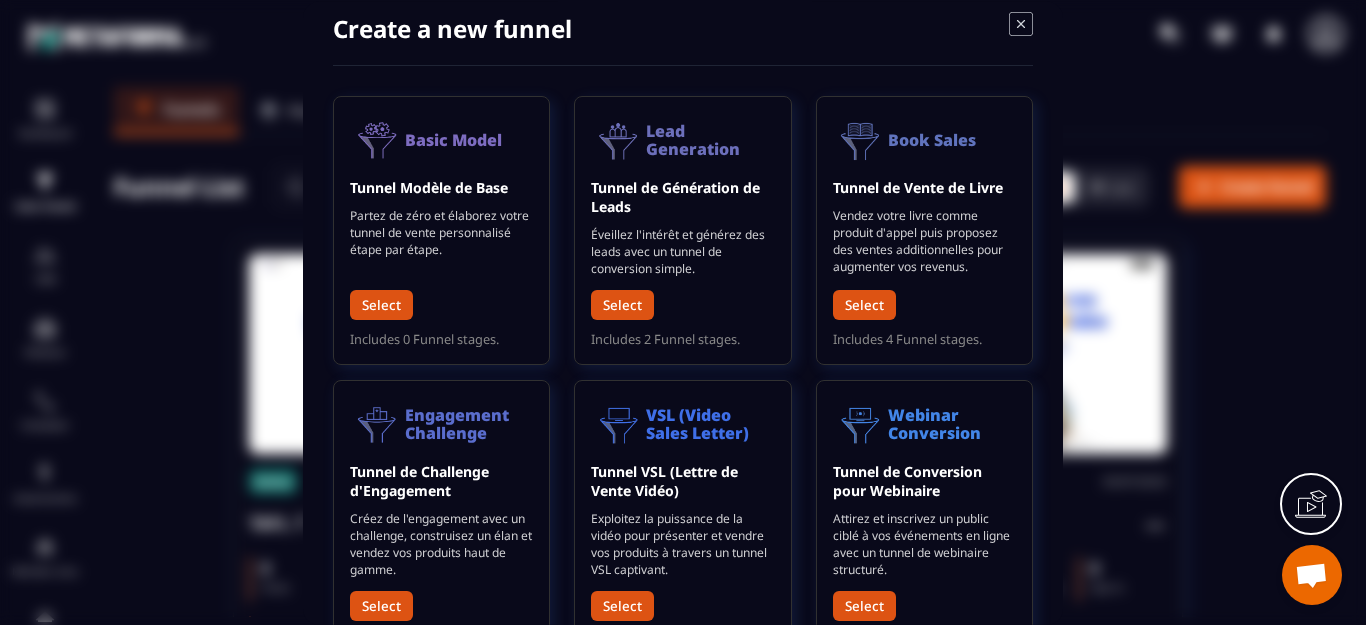 scroll, scrollTop: 0, scrollLeft: 0, axis: both 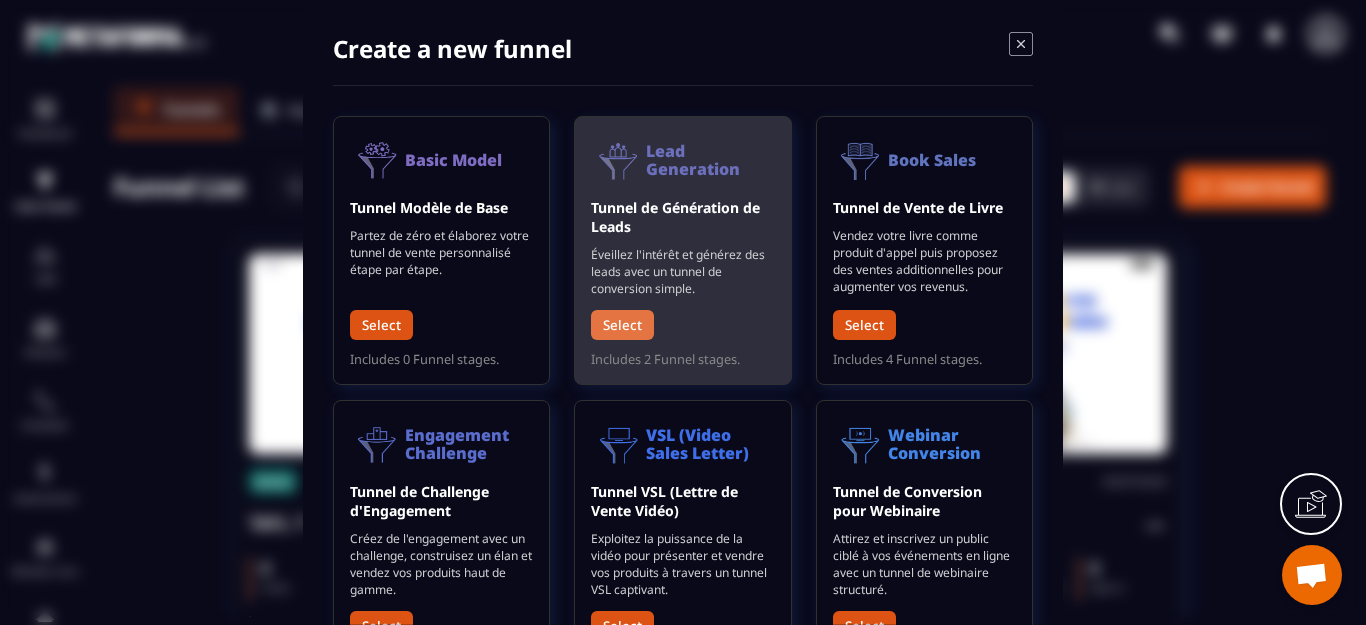 click on "Select" at bounding box center (622, 324) 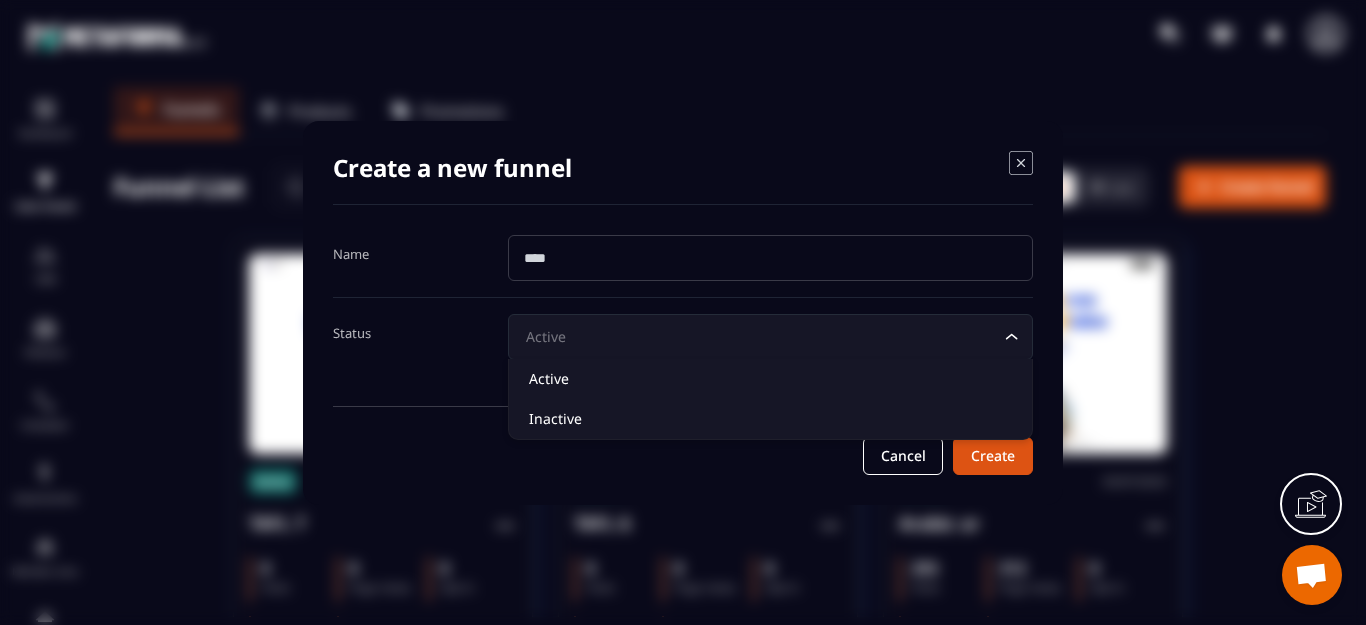click 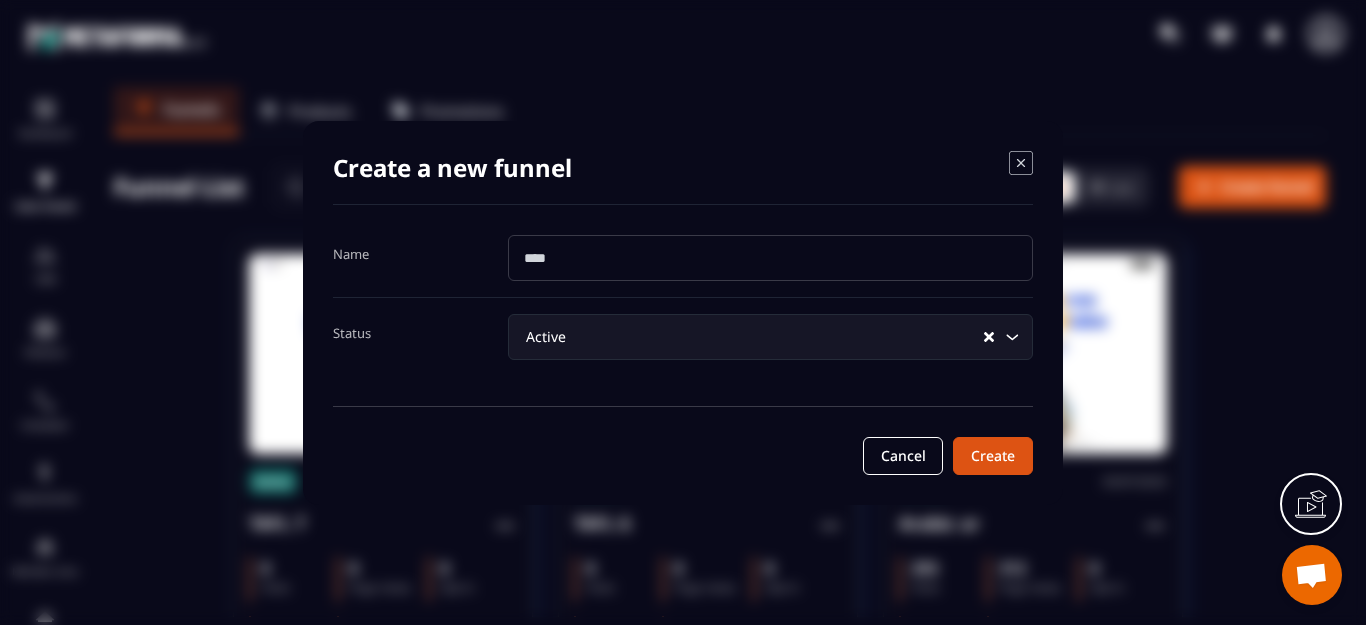 click on "Create a new funnel" at bounding box center (683, 178) 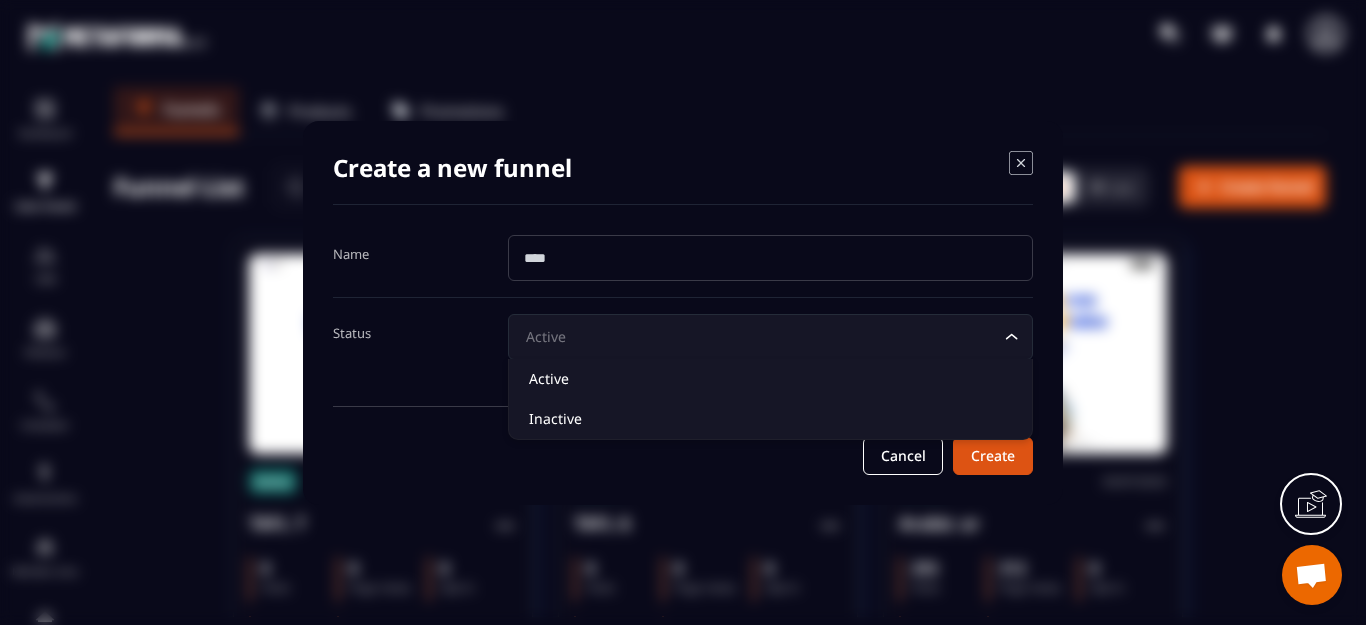 click on "Active Loading..." 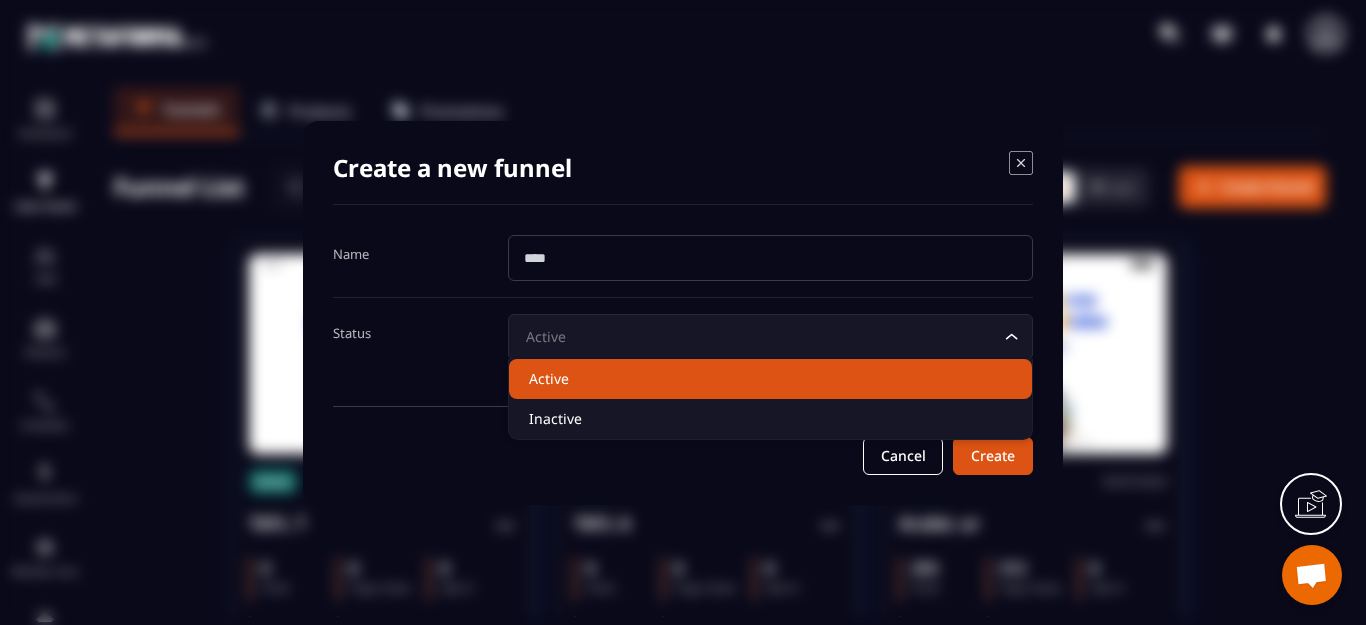 click on "Active" 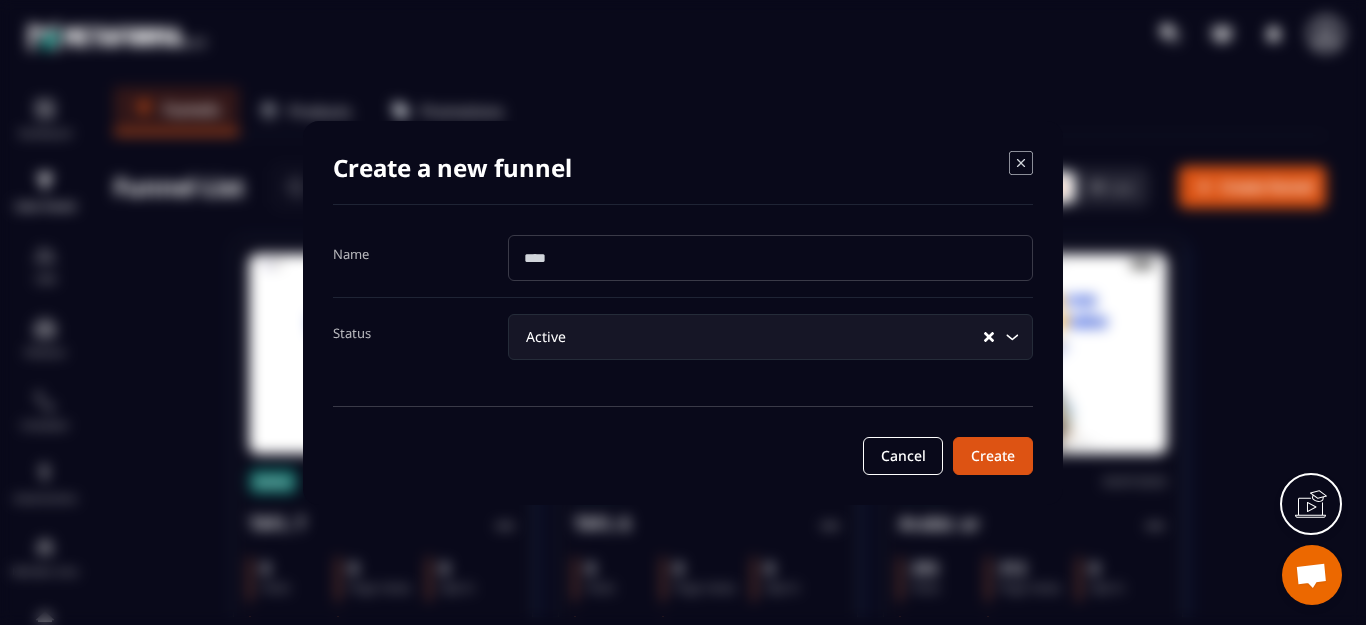 click at bounding box center [770, 258] 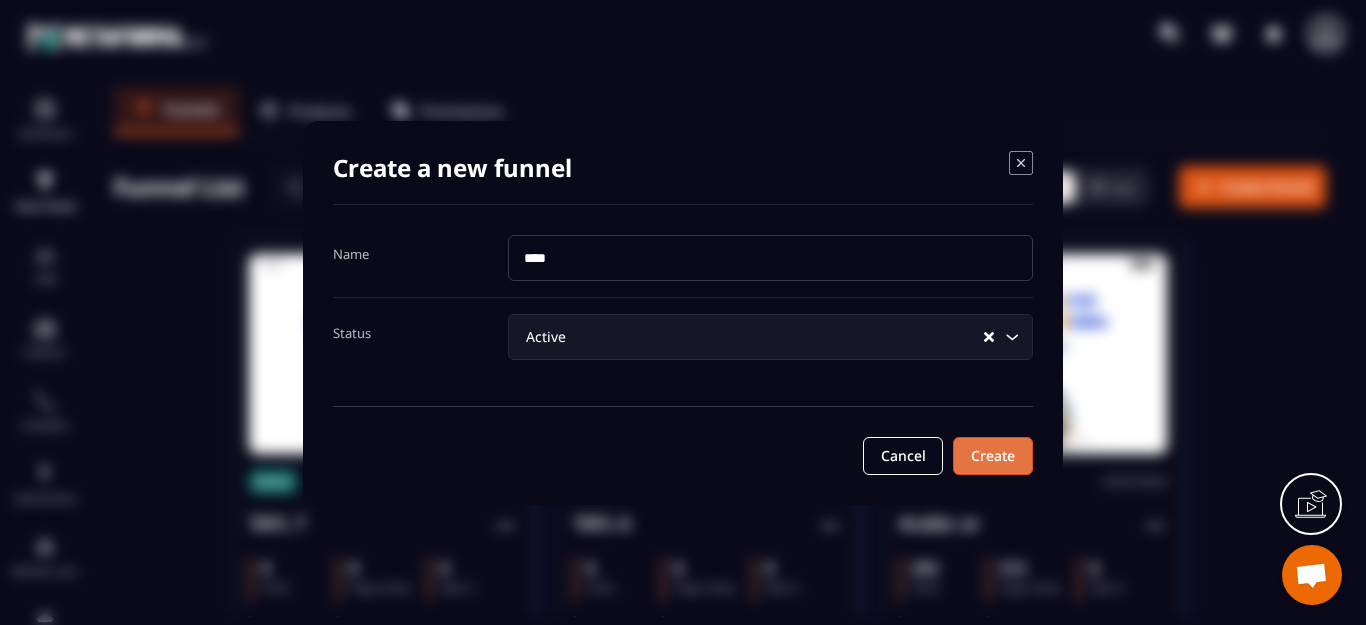 type on "****" 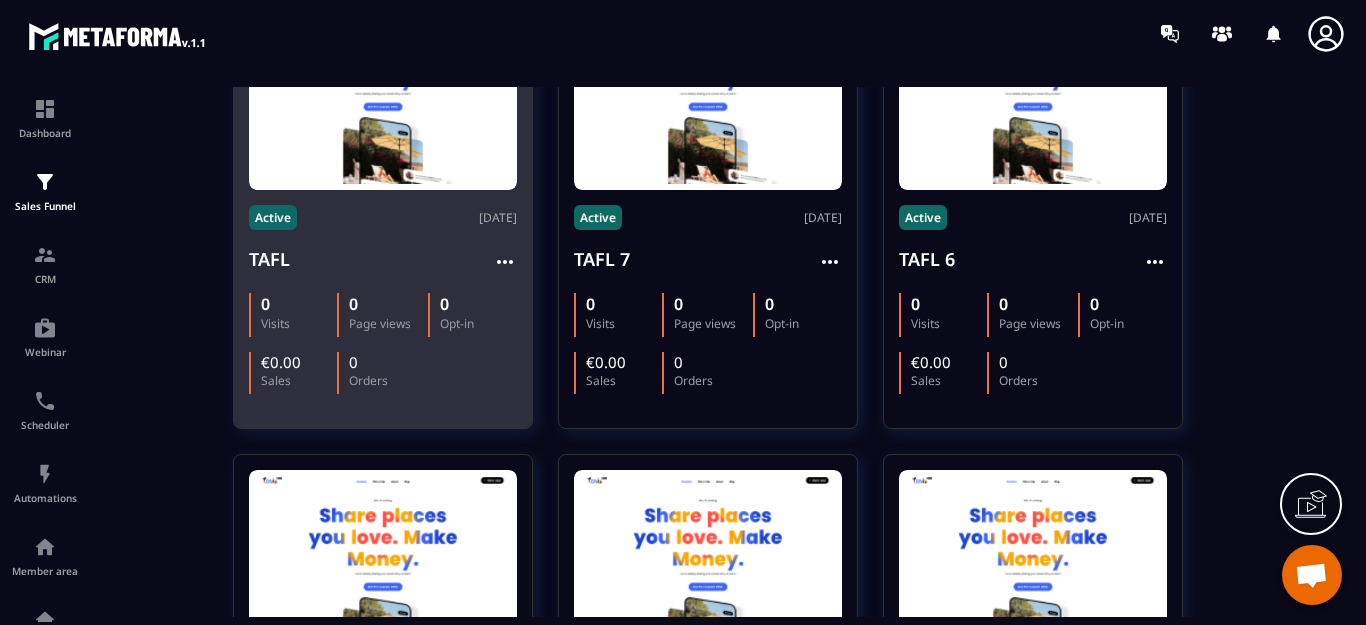 scroll, scrollTop: 229, scrollLeft: 0, axis: vertical 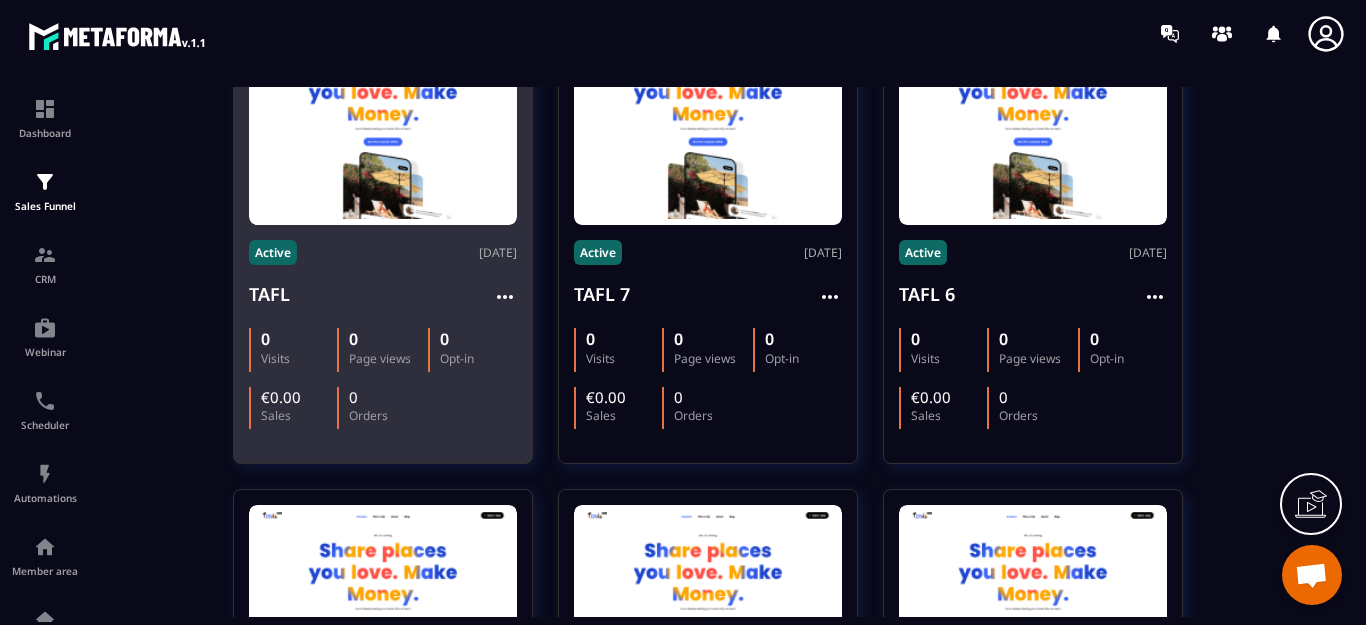 click 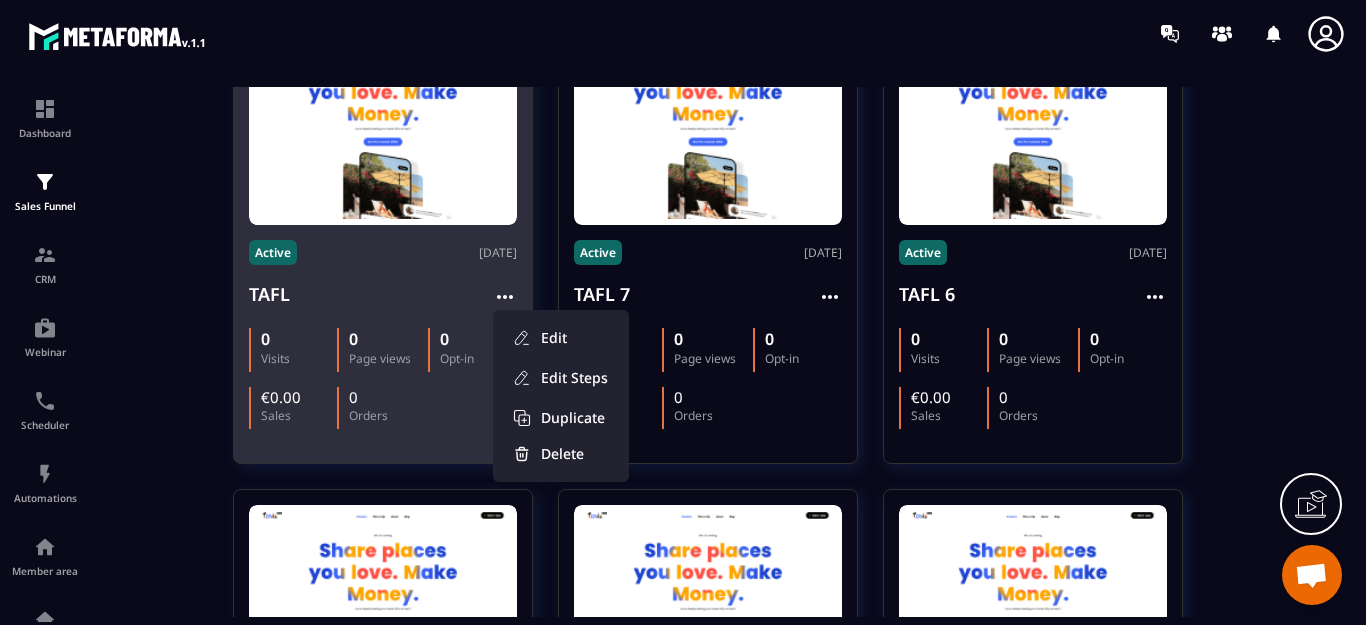 click on "TAFL" at bounding box center (270, 294) 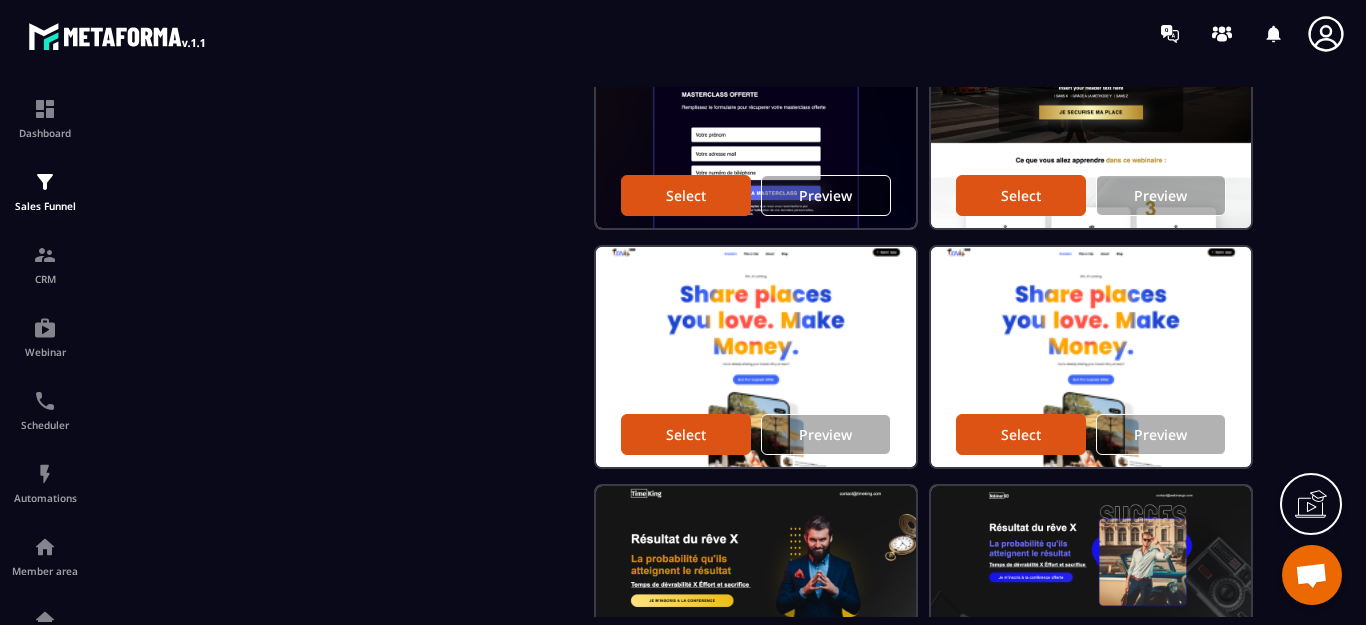 scroll, scrollTop: 1100, scrollLeft: 0, axis: vertical 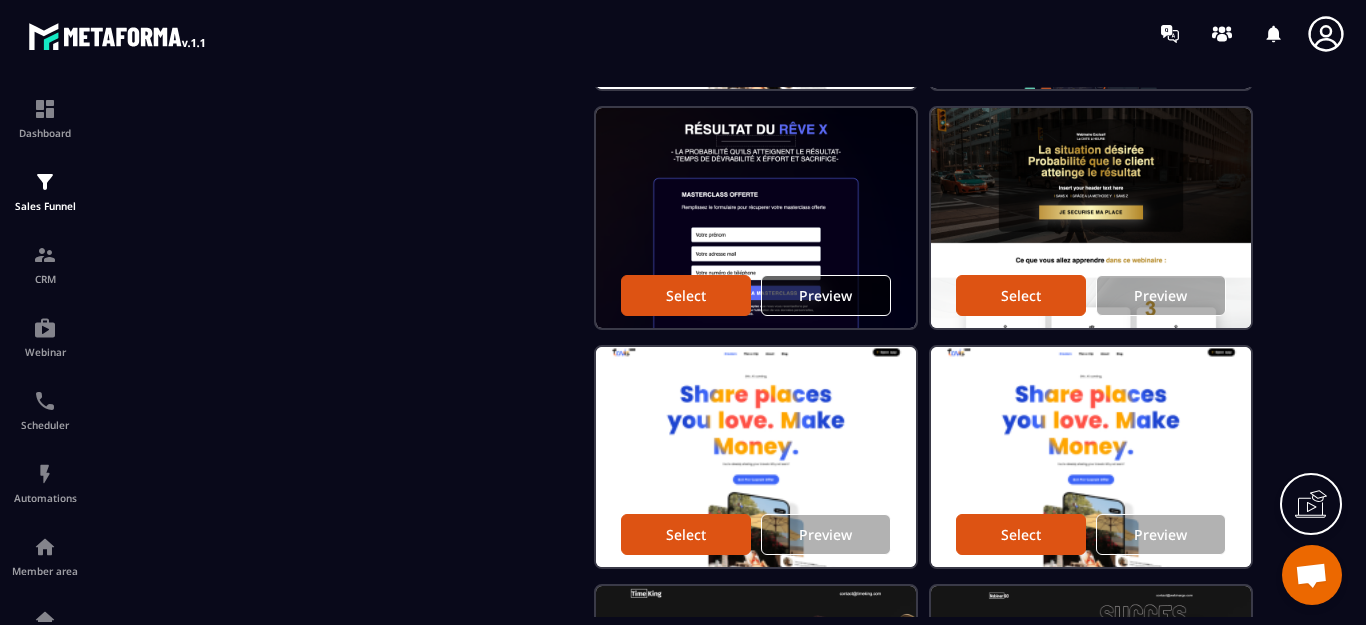 click on "Preview" at bounding box center (825, 295) 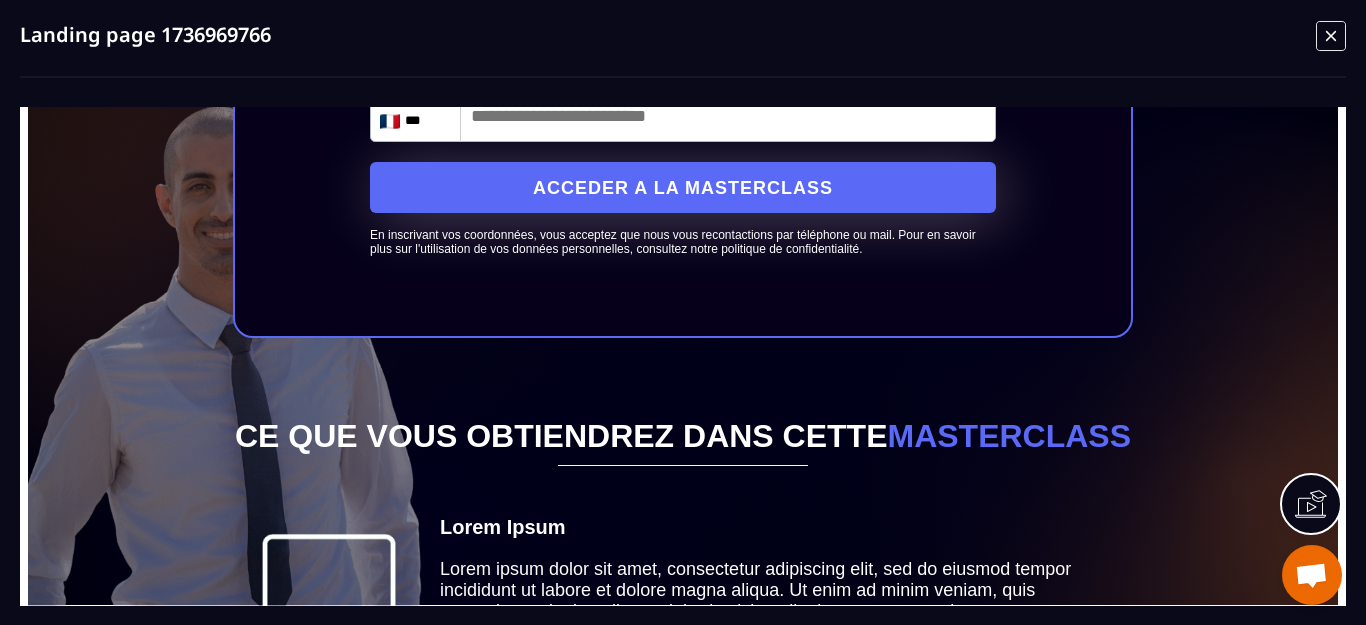 scroll, scrollTop: 0, scrollLeft: 0, axis: both 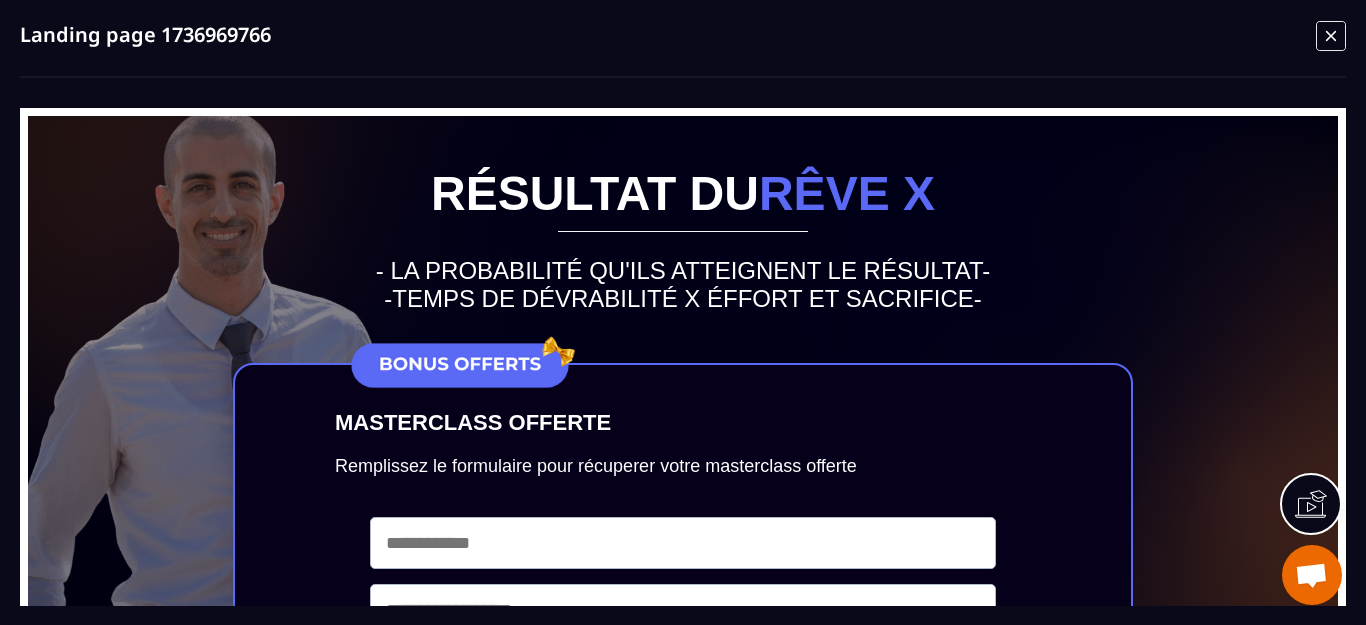 click 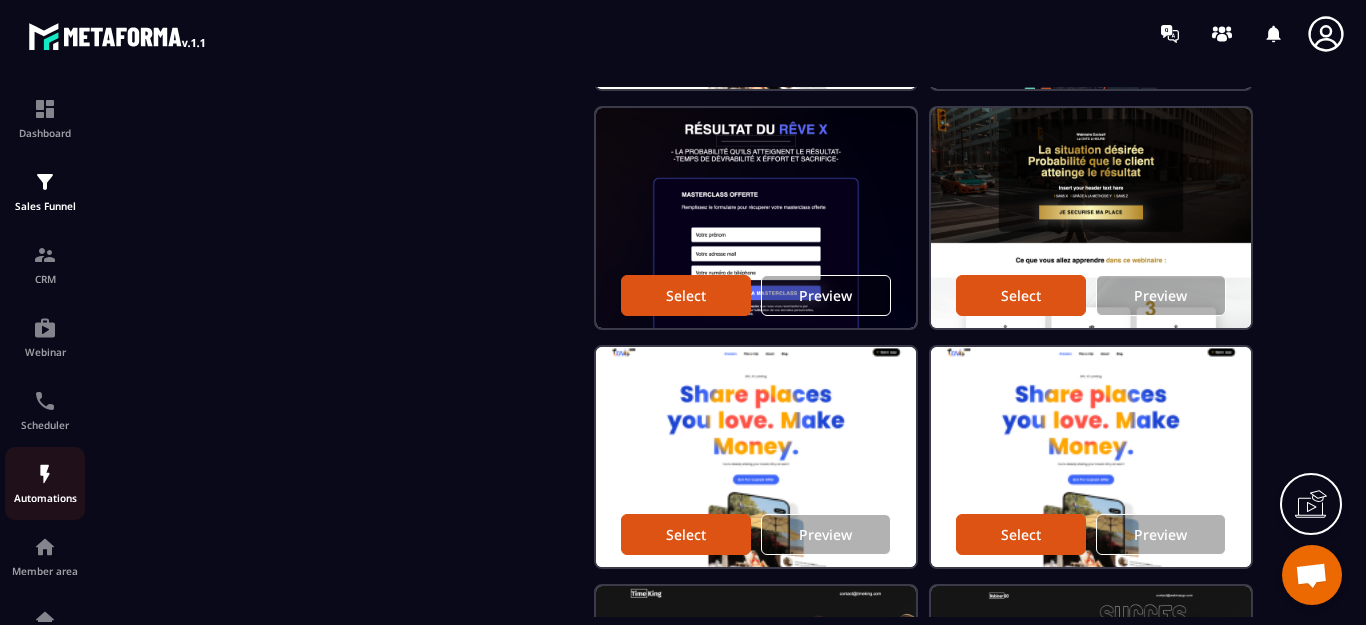 click at bounding box center [45, 474] 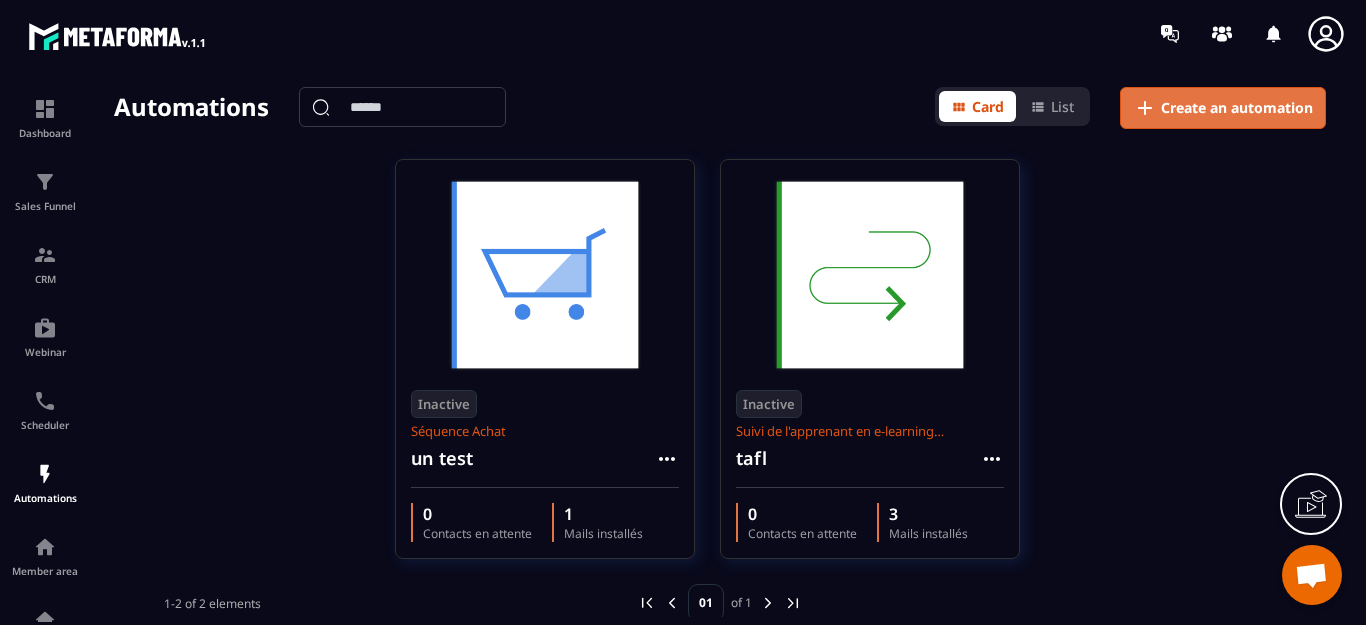 click on "Create an automation" 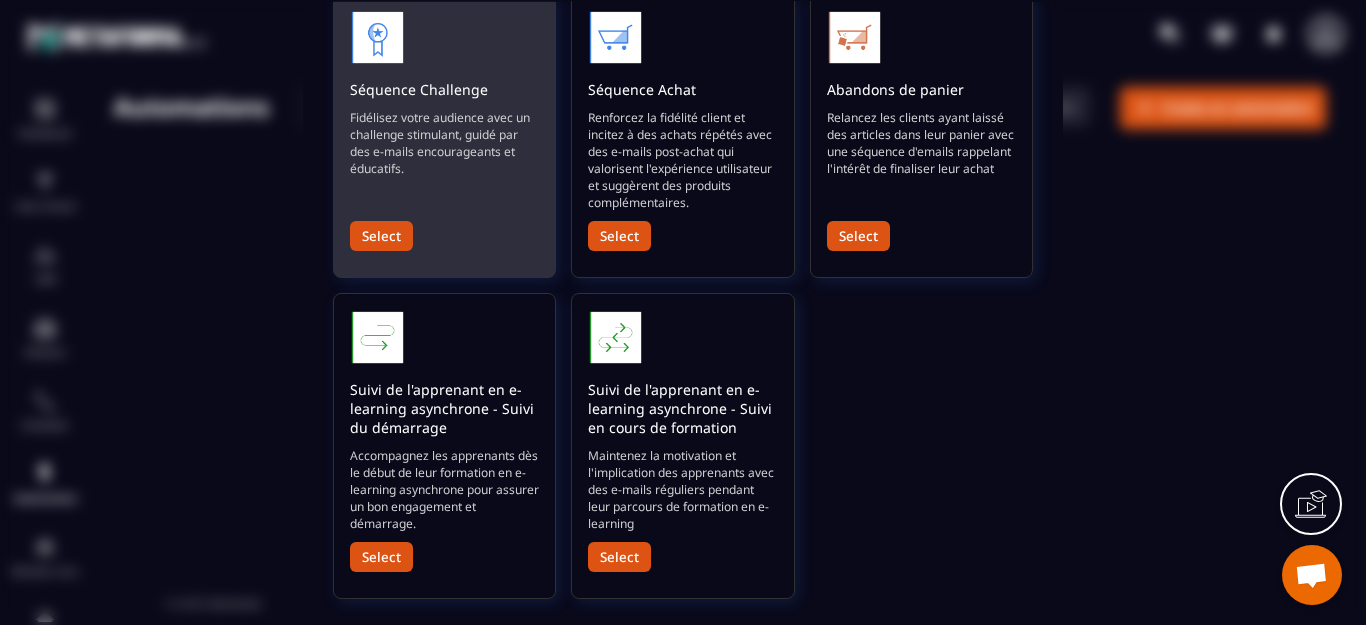 scroll, scrollTop: 719, scrollLeft: 0, axis: vertical 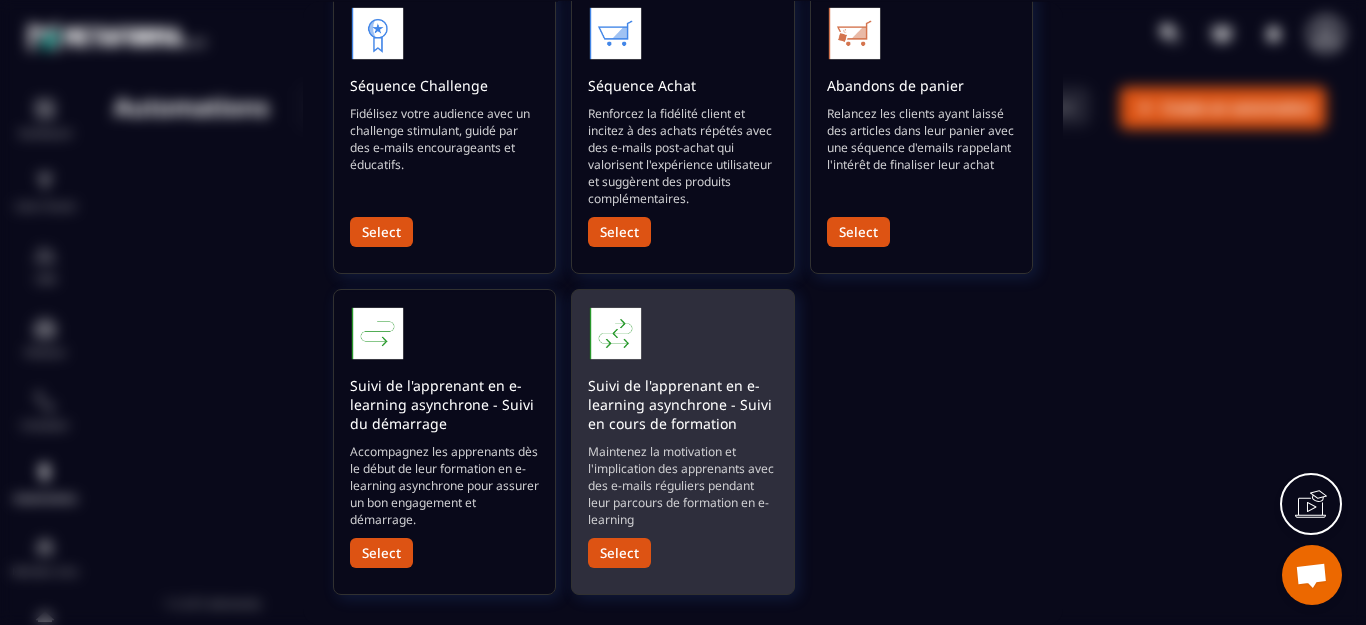 click on "Select" at bounding box center (619, 552) 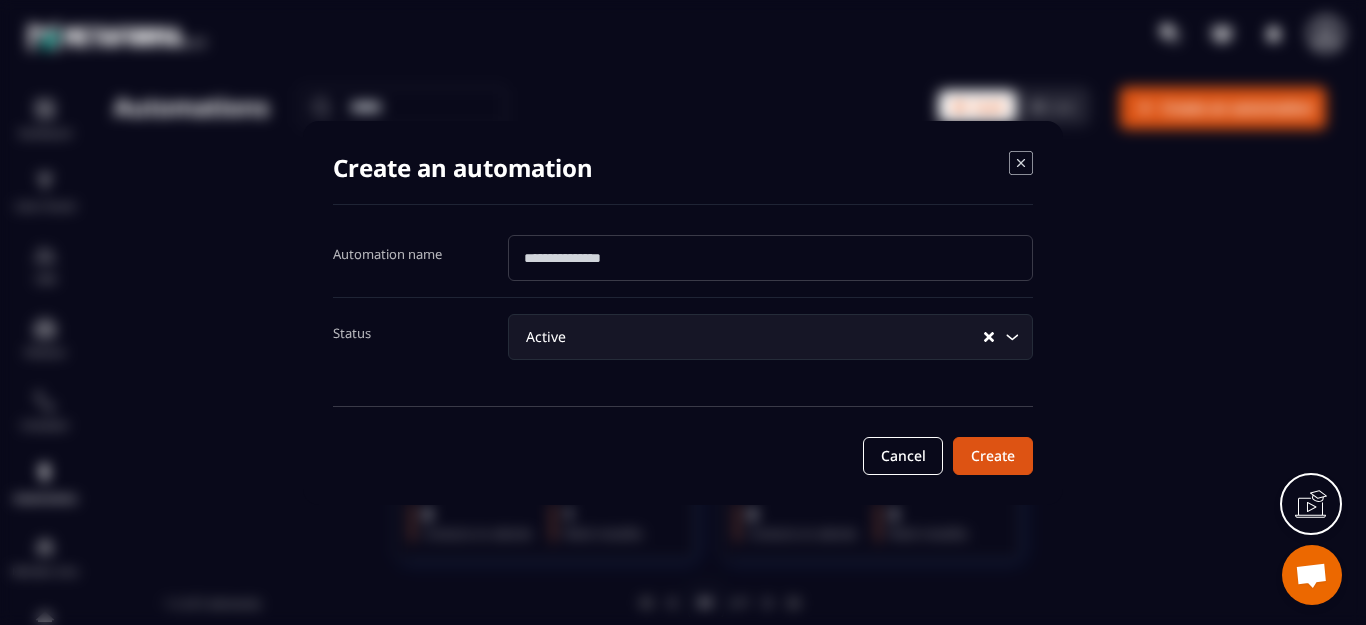 click 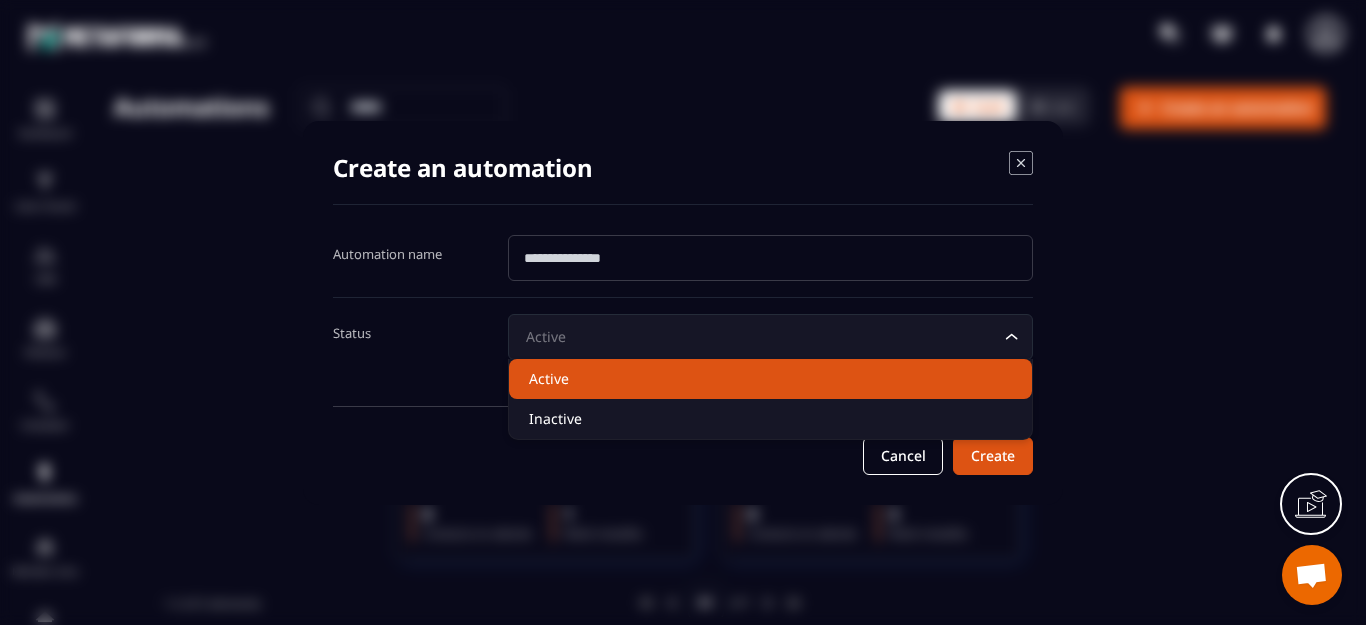 click on "Active" 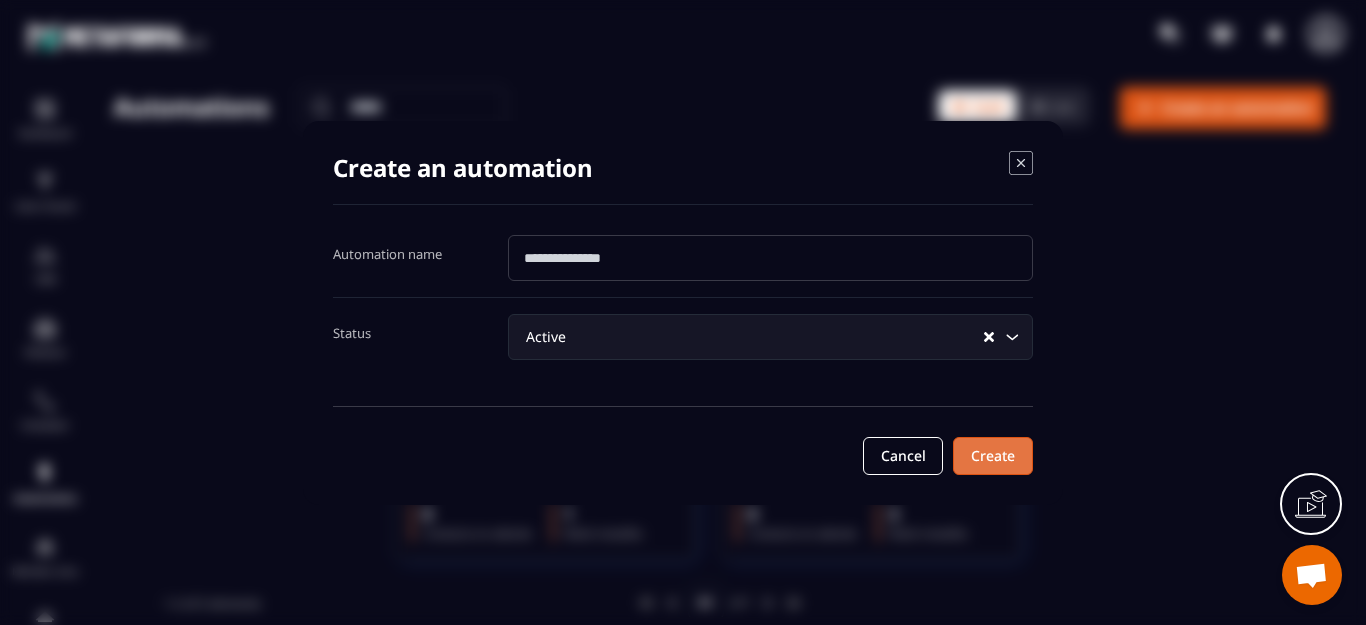 click on "Create" at bounding box center (993, 456) 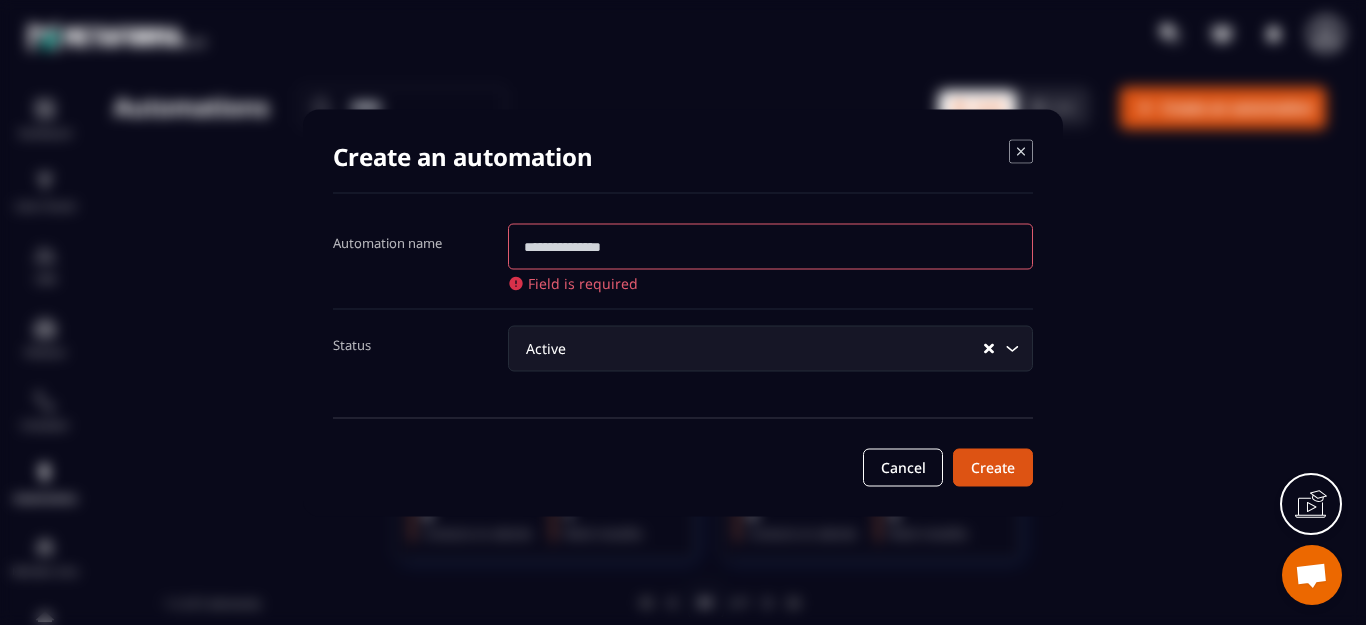 click at bounding box center (770, 246) 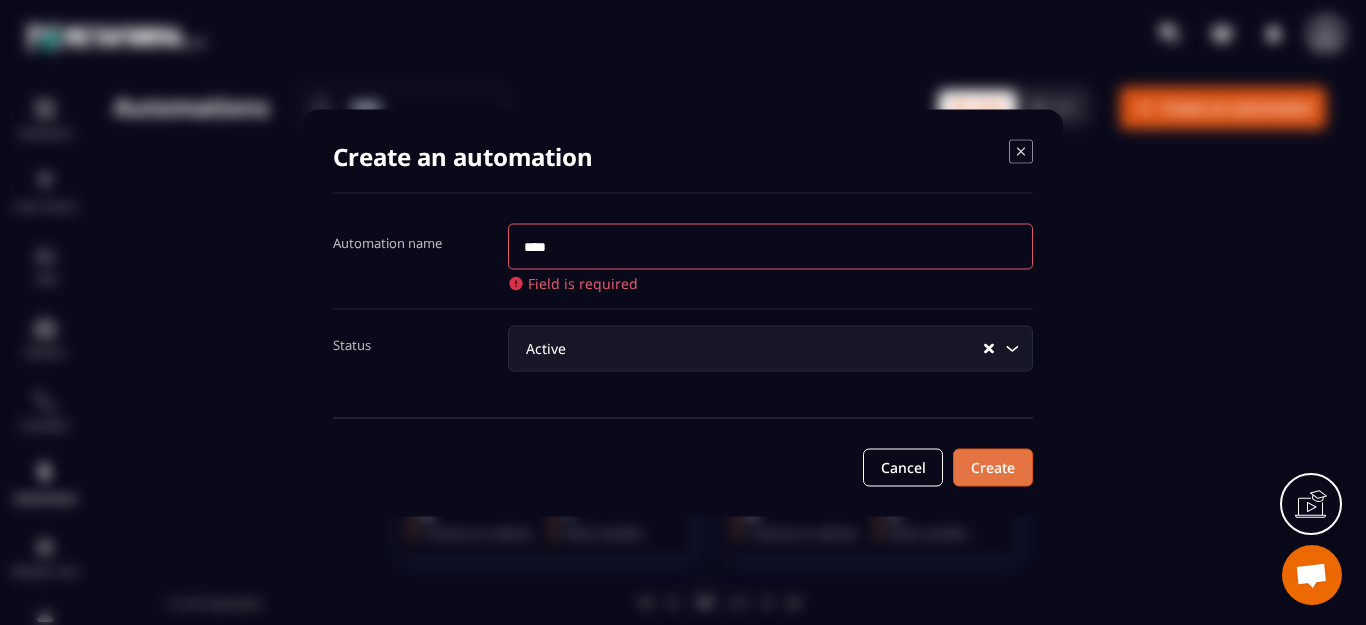 type on "****" 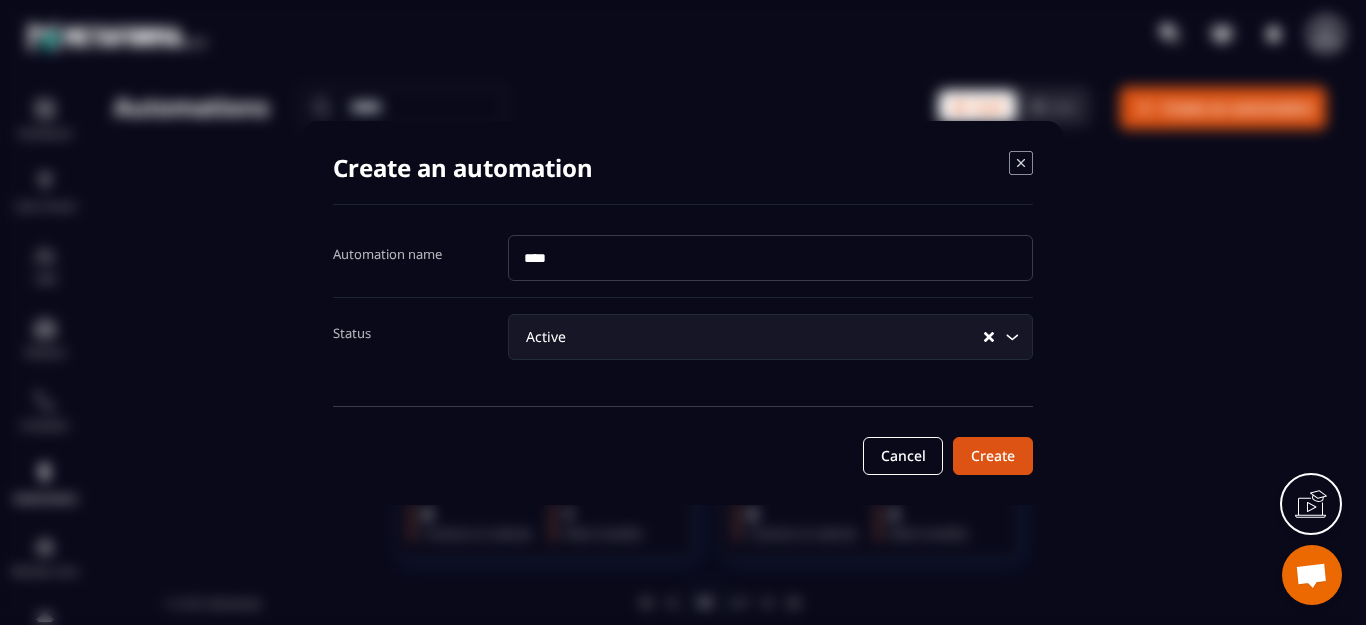 click on "Create" at bounding box center [993, 456] 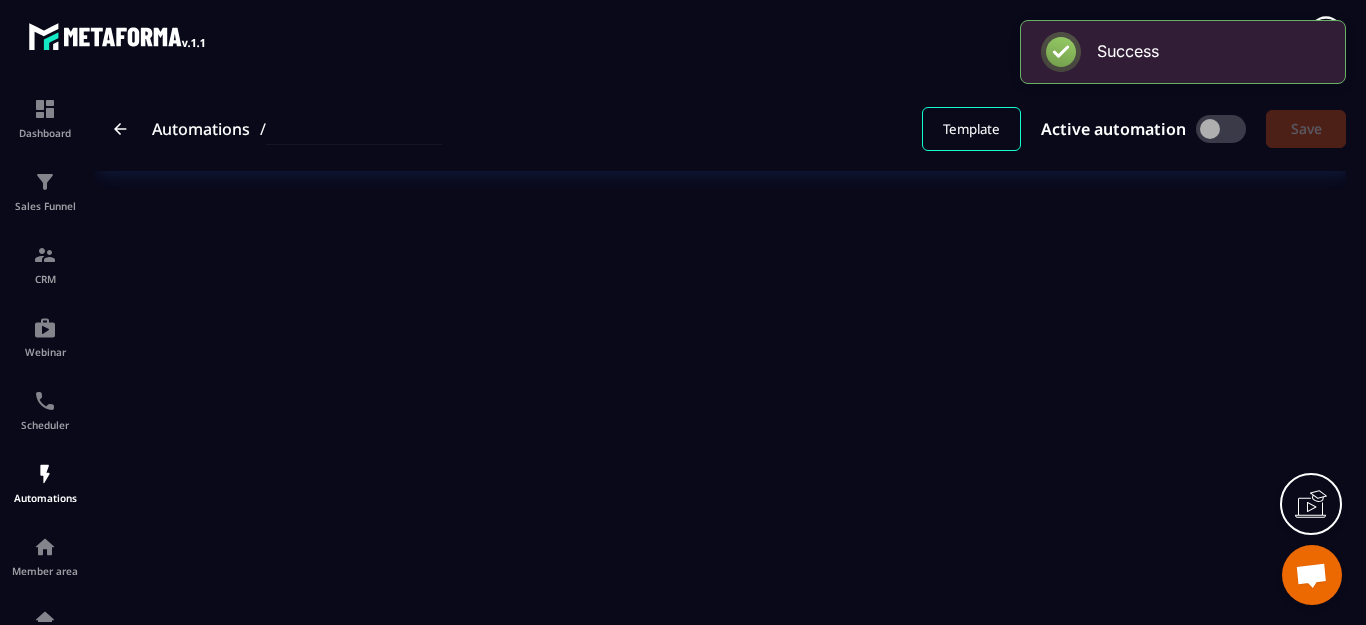 type on "****" 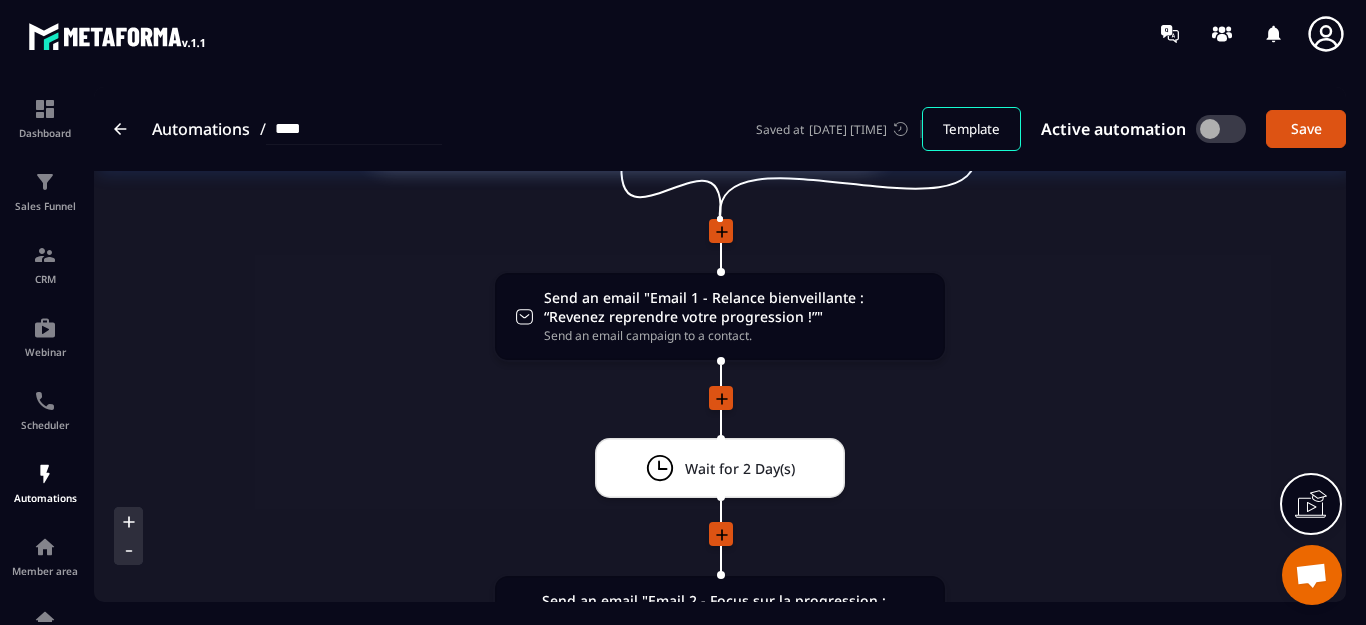scroll, scrollTop: 0, scrollLeft: 0, axis: both 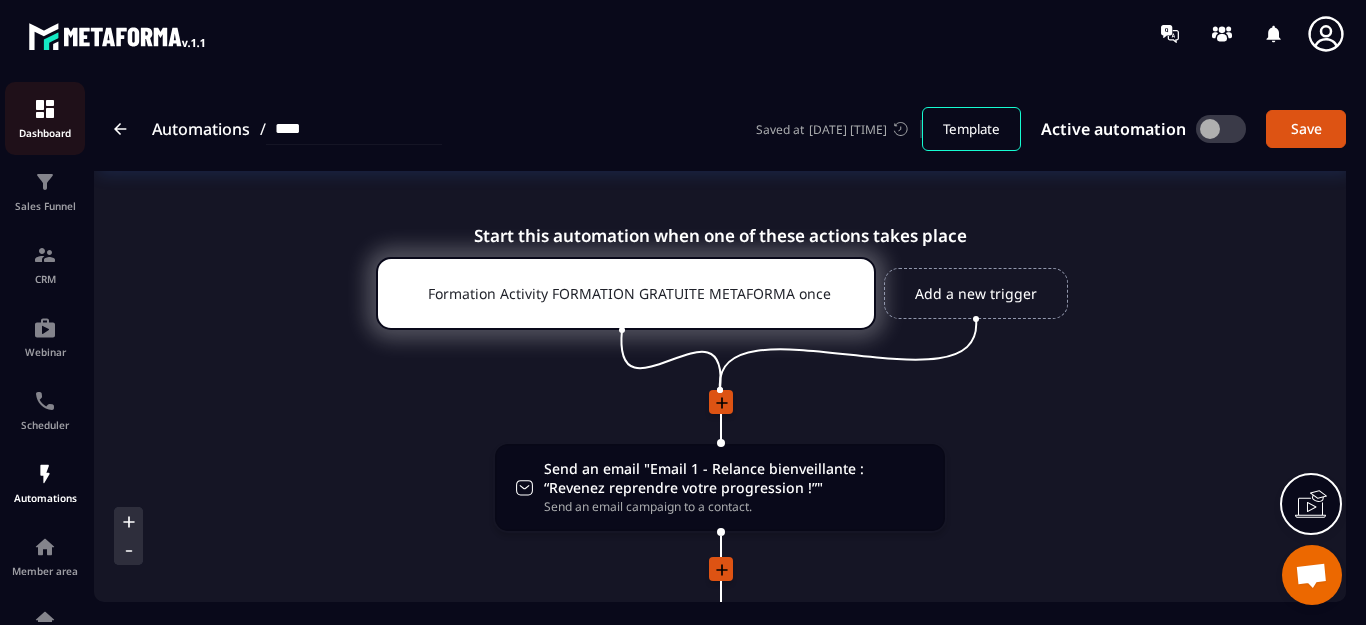 click at bounding box center [45, 109] 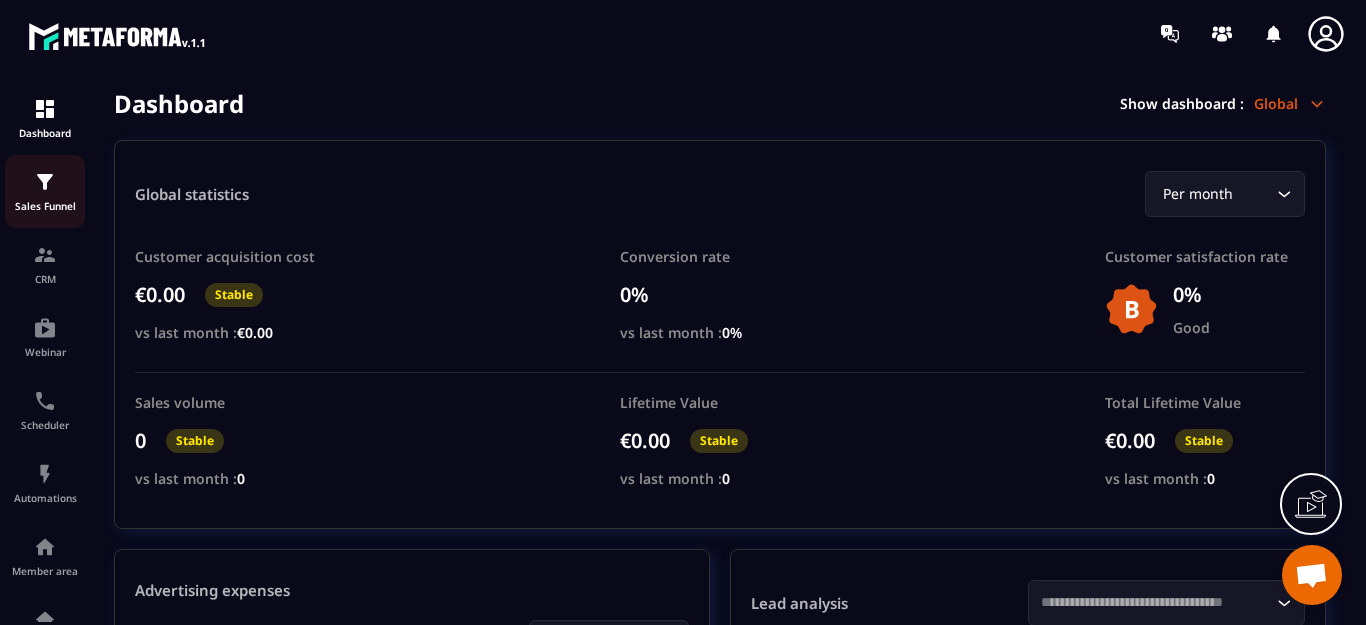 click at bounding box center [45, 182] 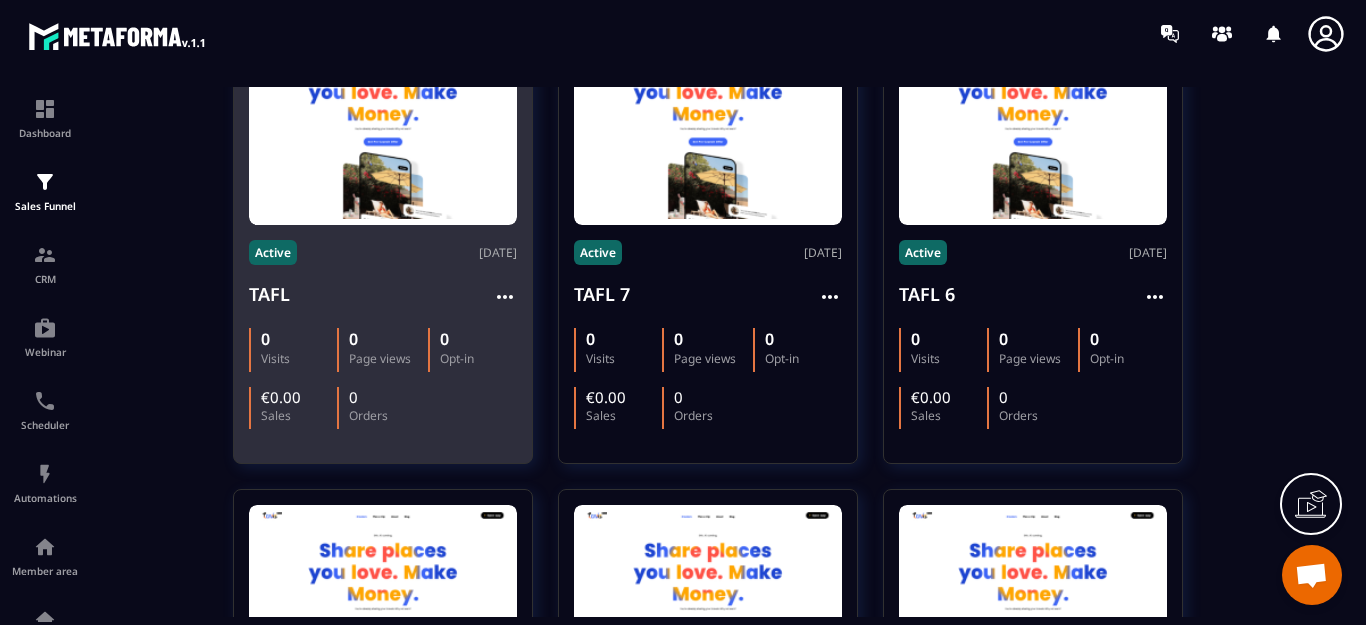 scroll, scrollTop: 0, scrollLeft: 0, axis: both 